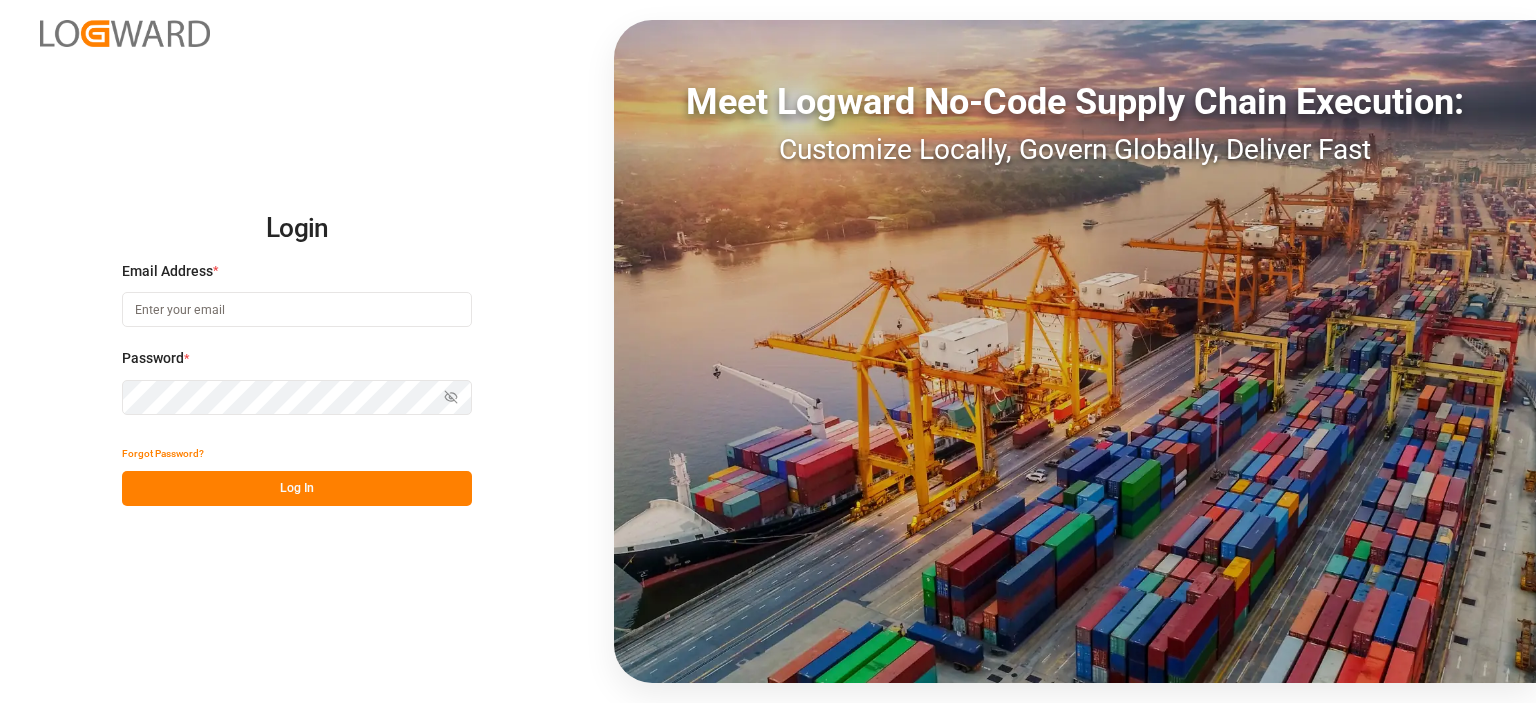 scroll, scrollTop: 0, scrollLeft: 0, axis: both 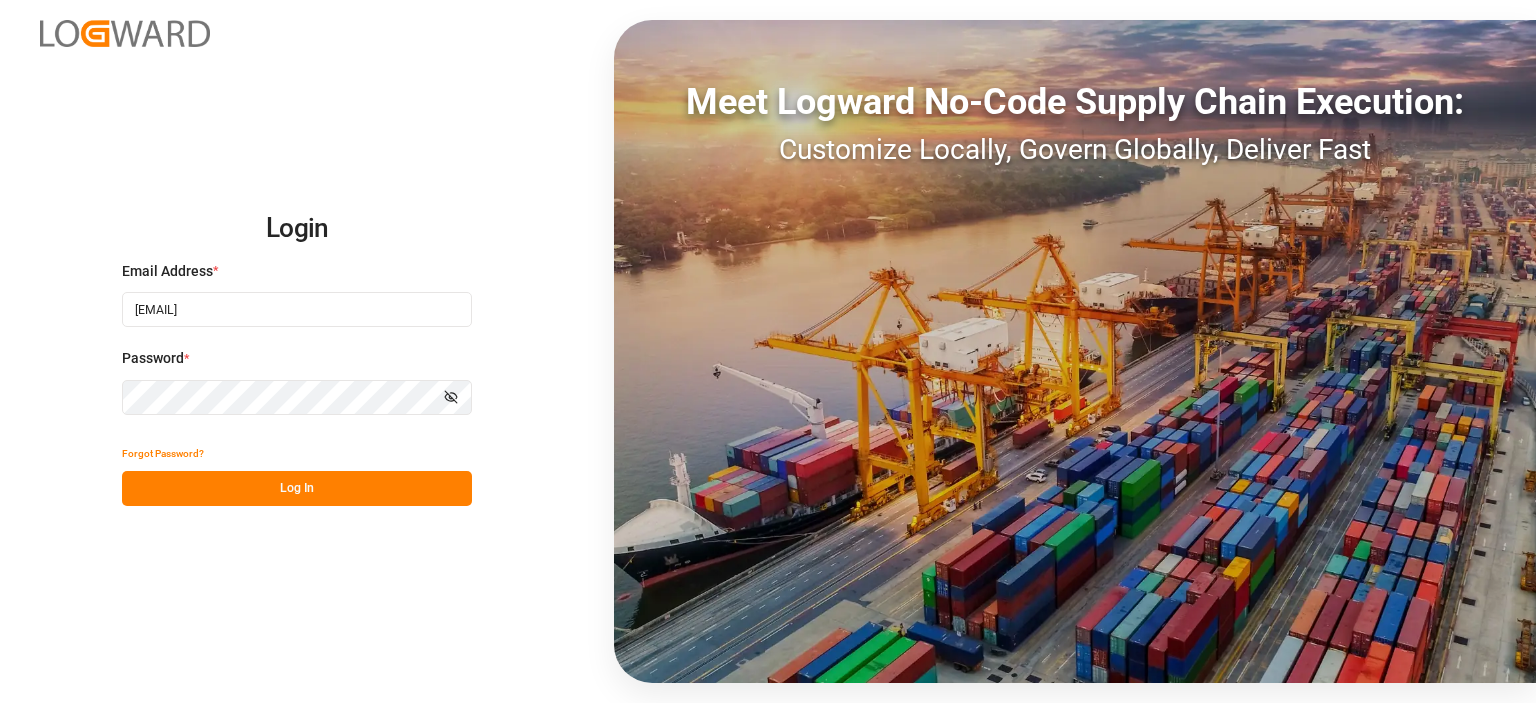 click on "Log In" at bounding box center (297, 488) 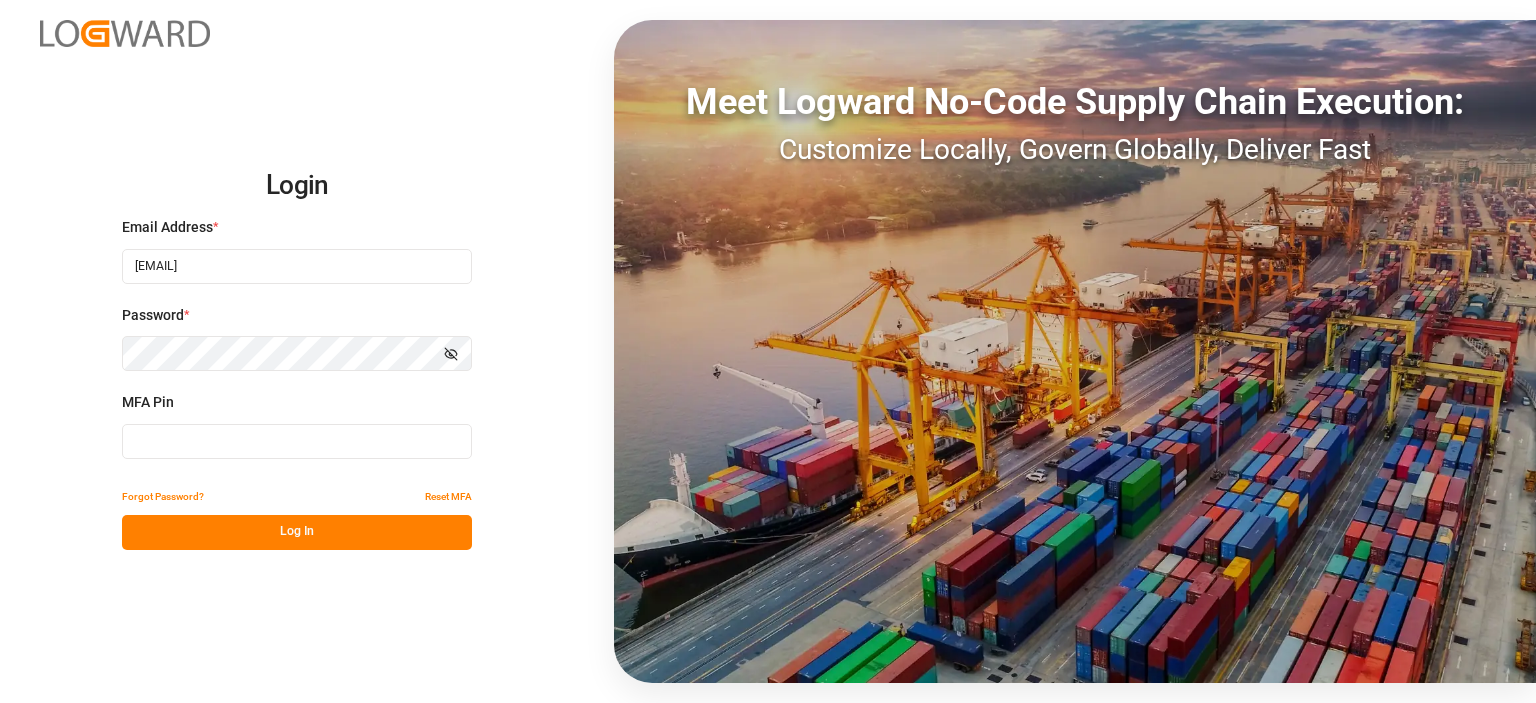 click at bounding box center [297, 441] 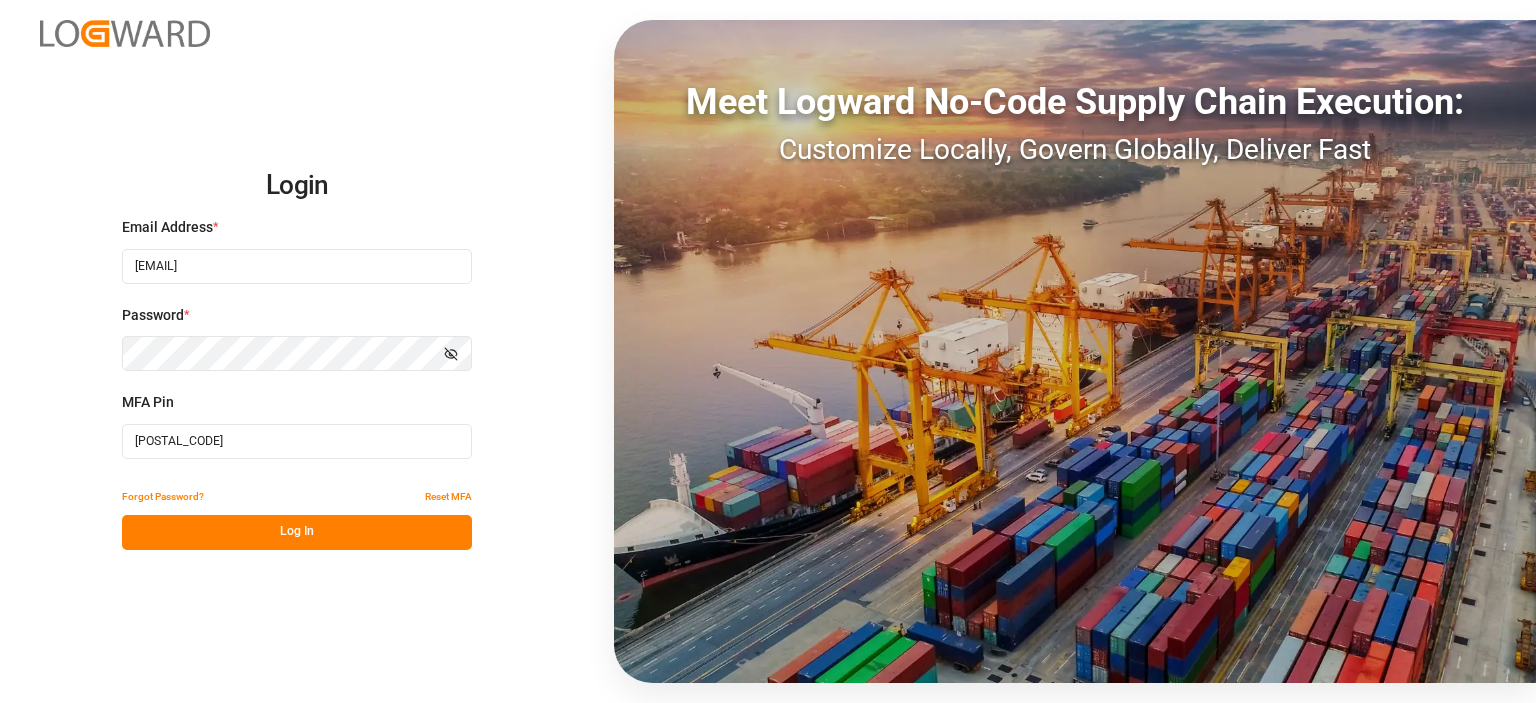 type on "082781" 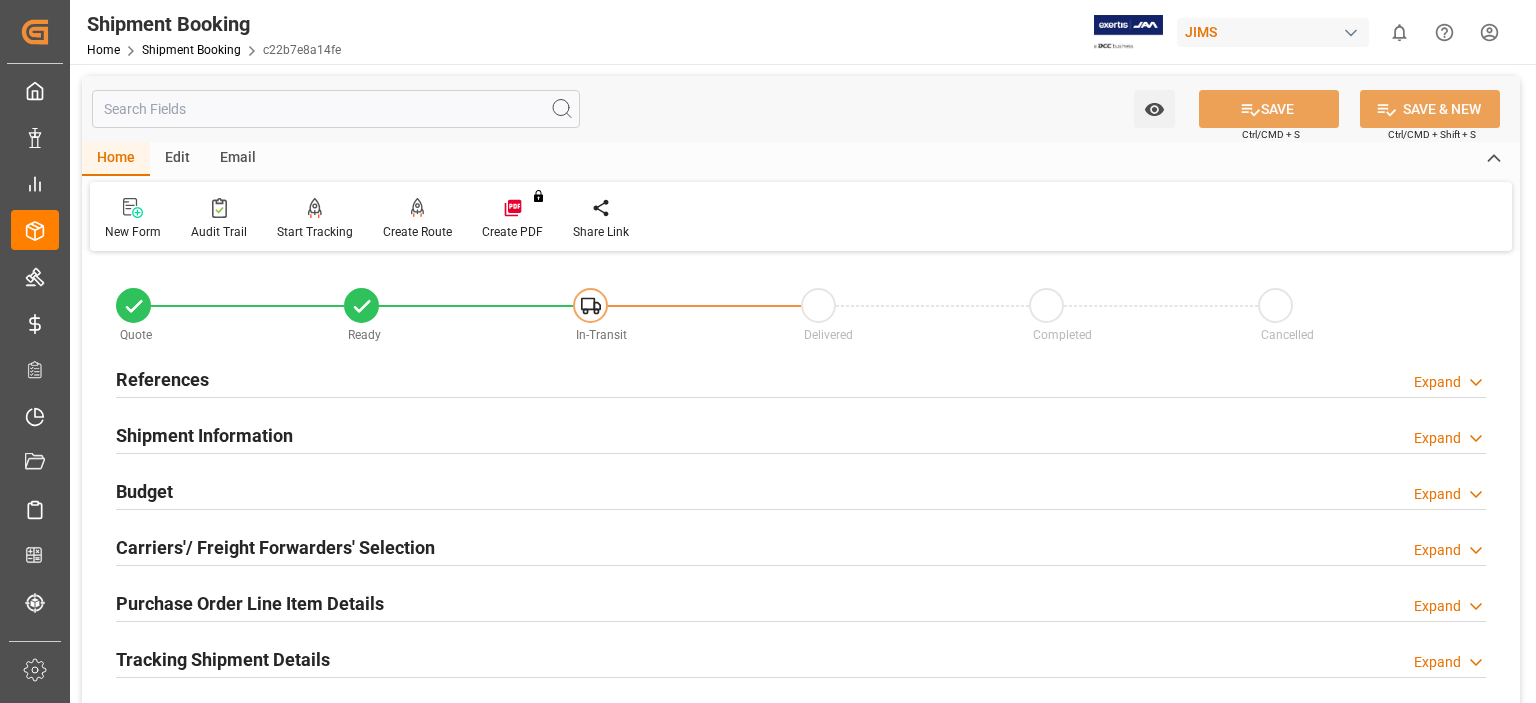 click on "References" at bounding box center (162, 379) 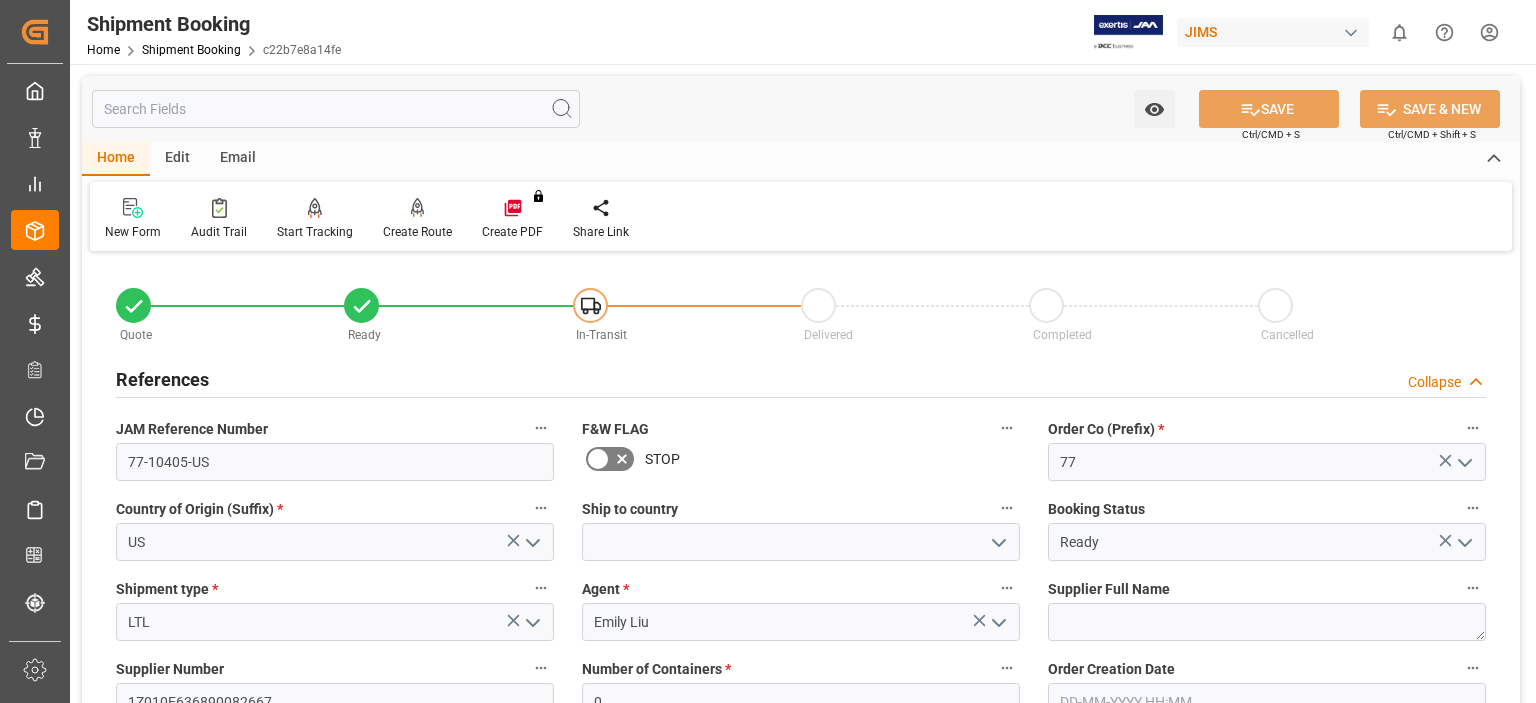 scroll, scrollTop: 166, scrollLeft: 0, axis: vertical 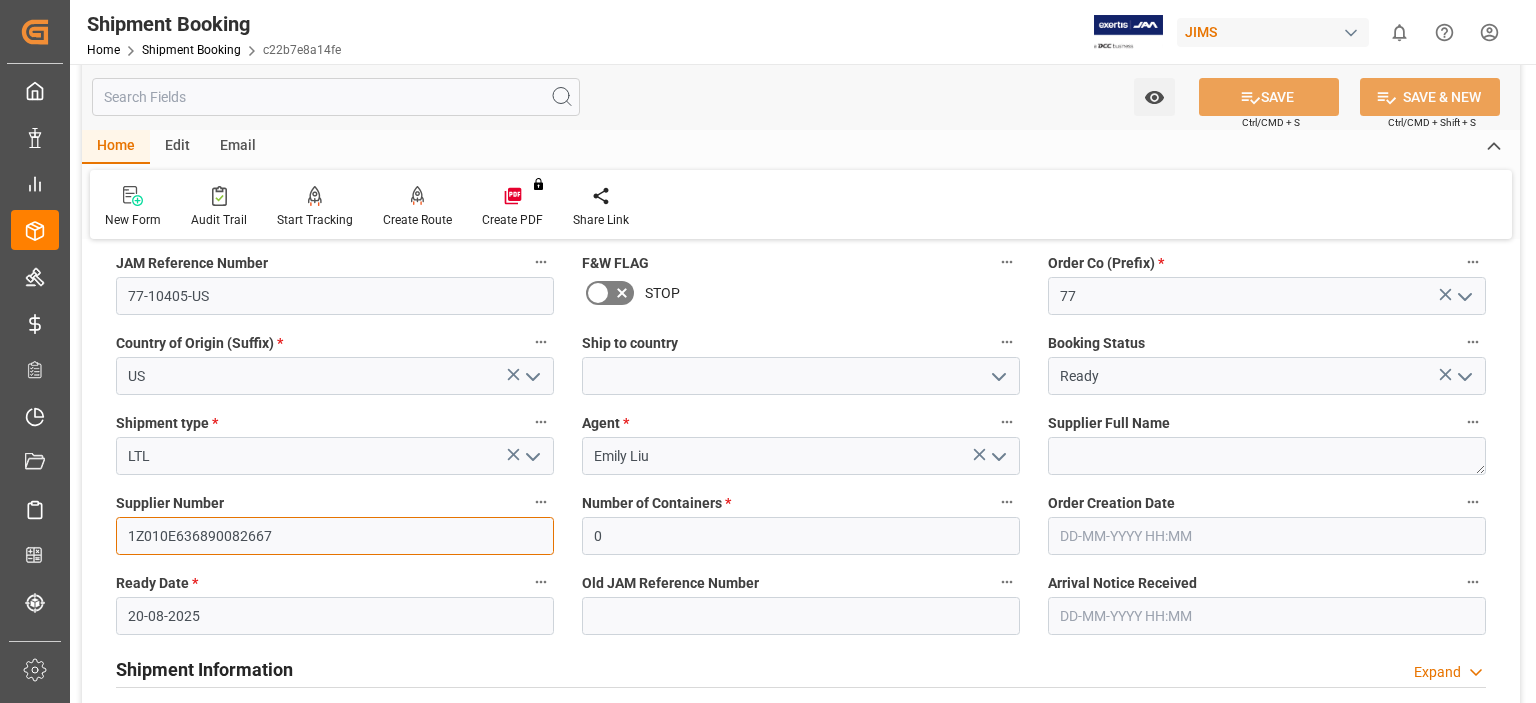 drag, startPoint x: 276, startPoint y: 535, endPoint x: -13, endPoint y: 513, distance: 289.83615 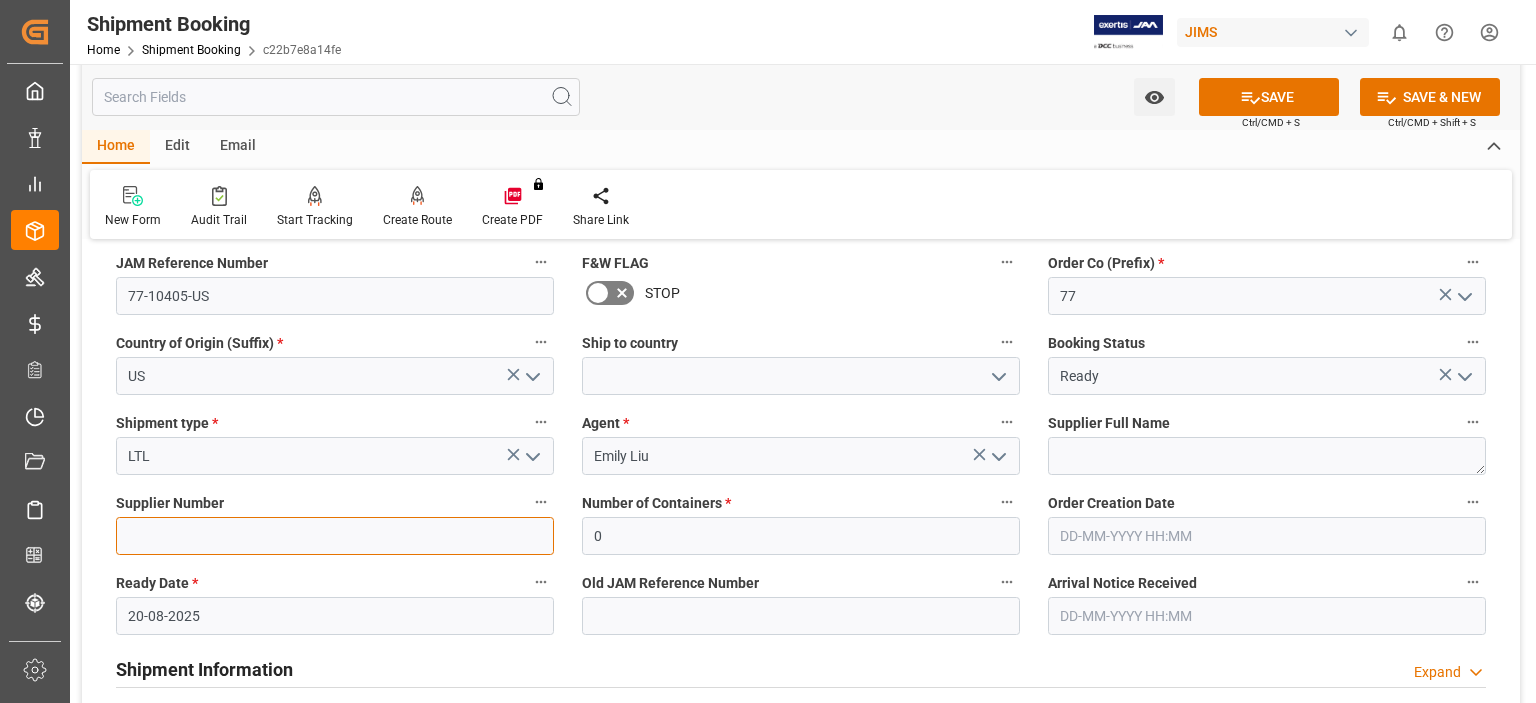 type 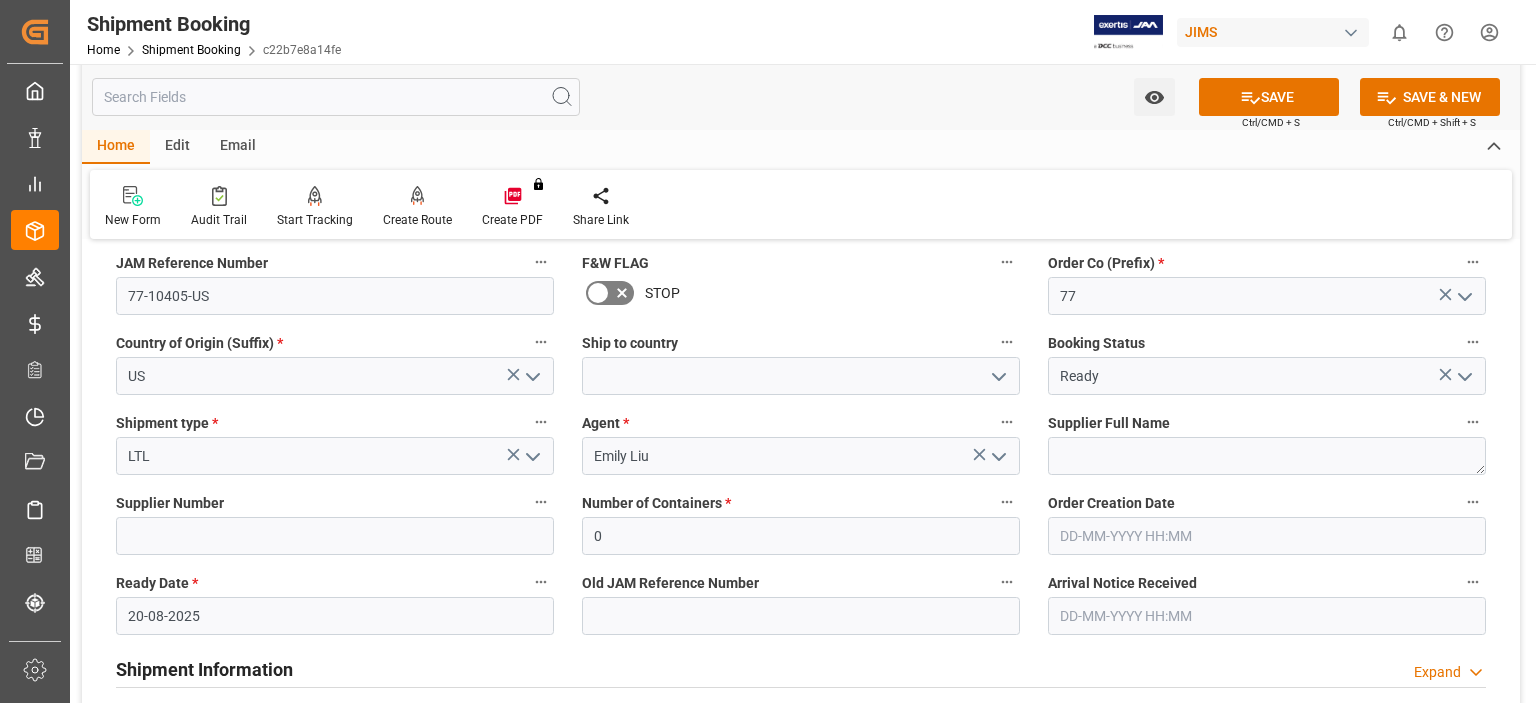 click on "Home Edit Email" at bounding box center [801, 147] 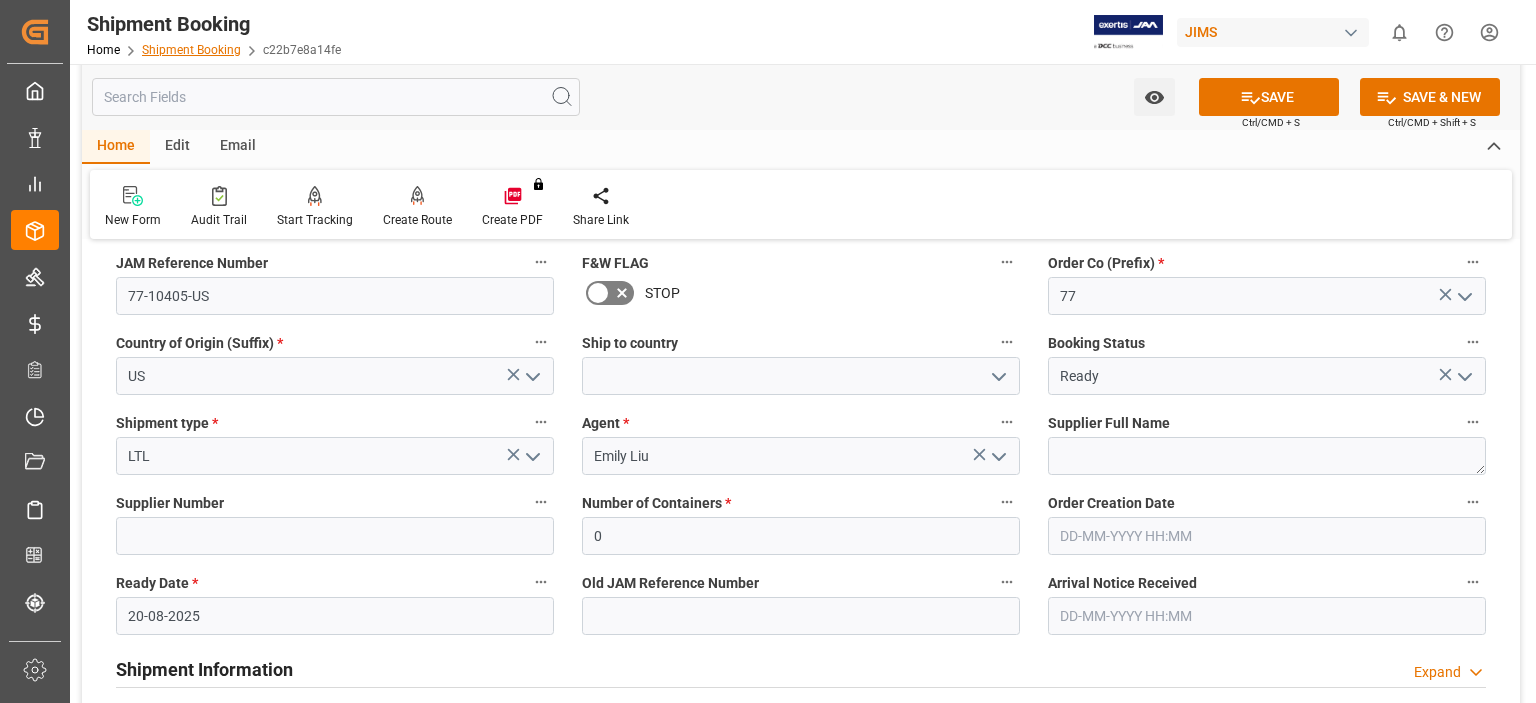 click on "Shipment Booking" at bounding box center [191, 50] 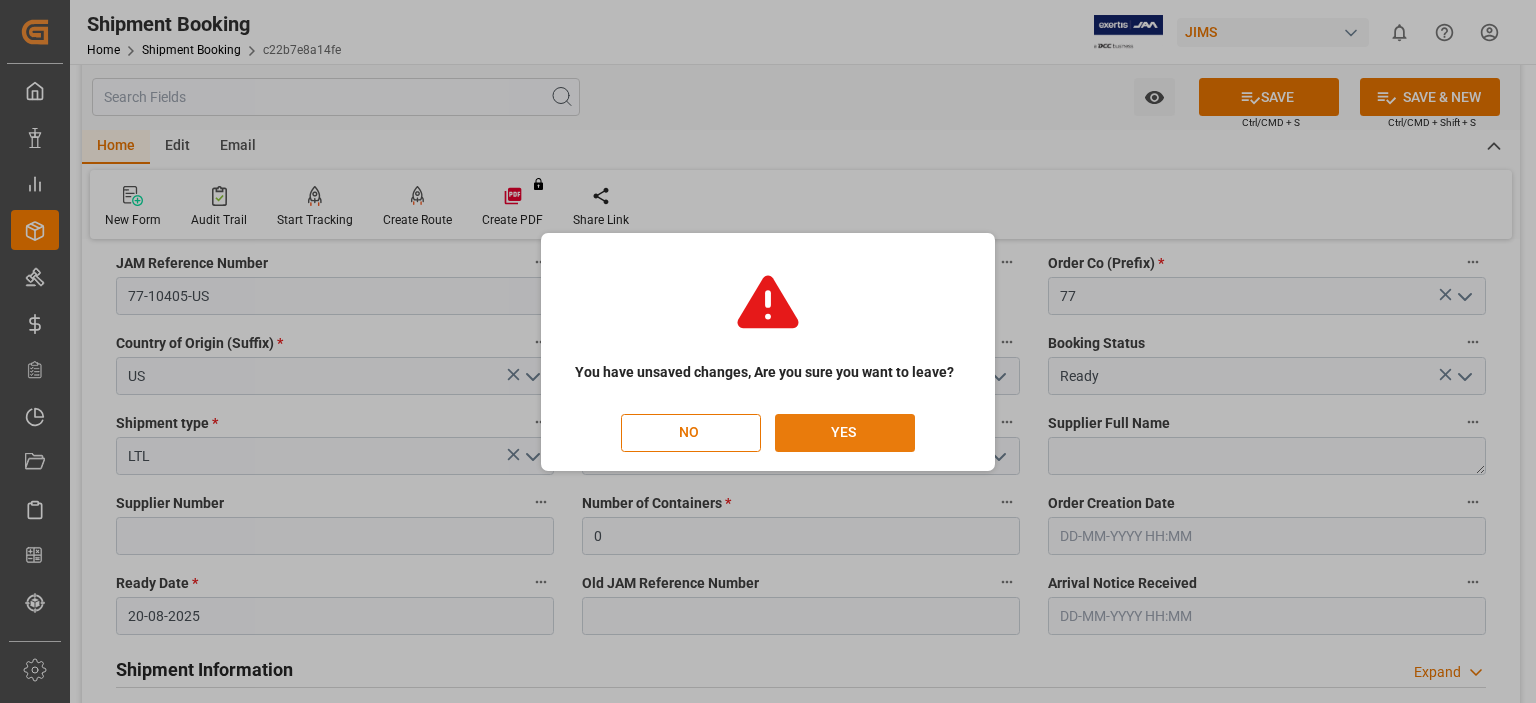 click on "YES" at bounding box center [845, 433] 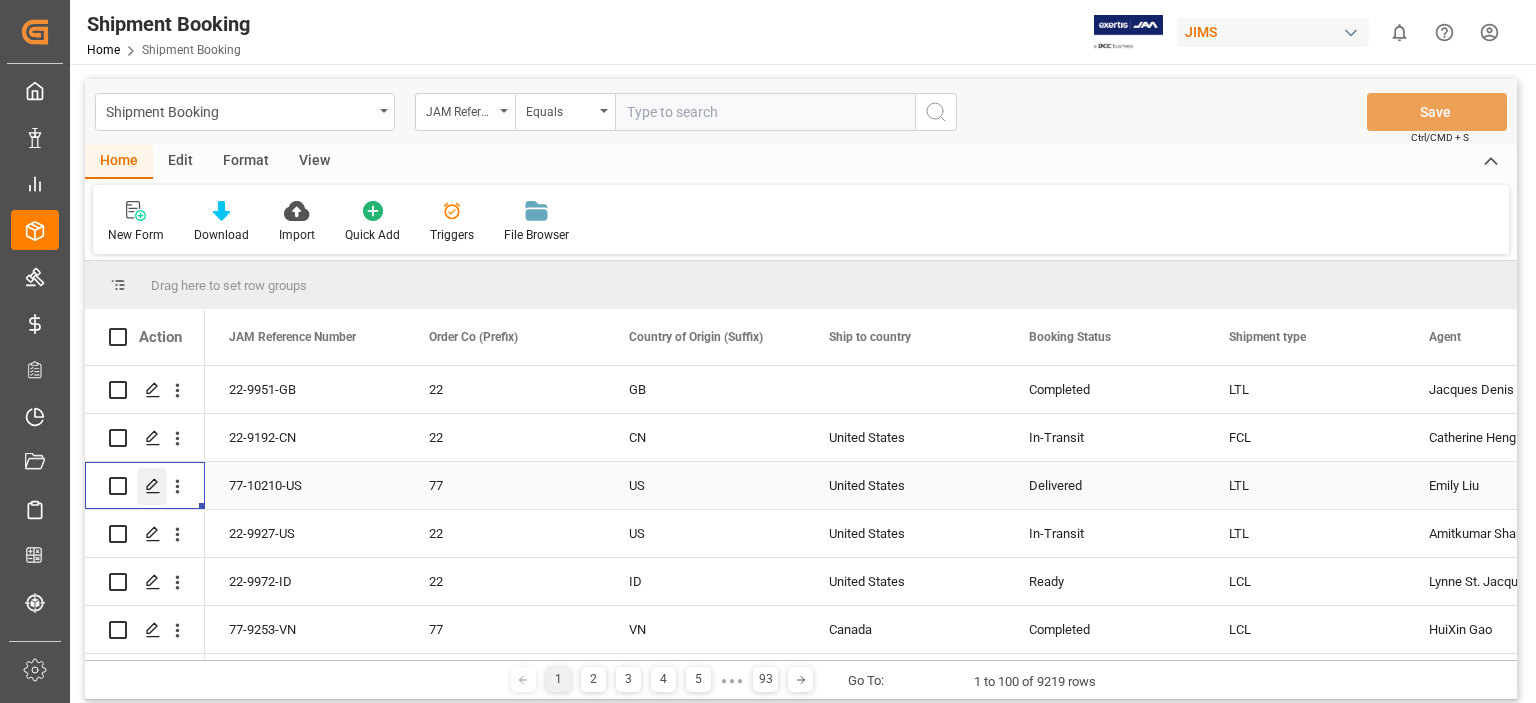 click at bounding box center (152, 486) 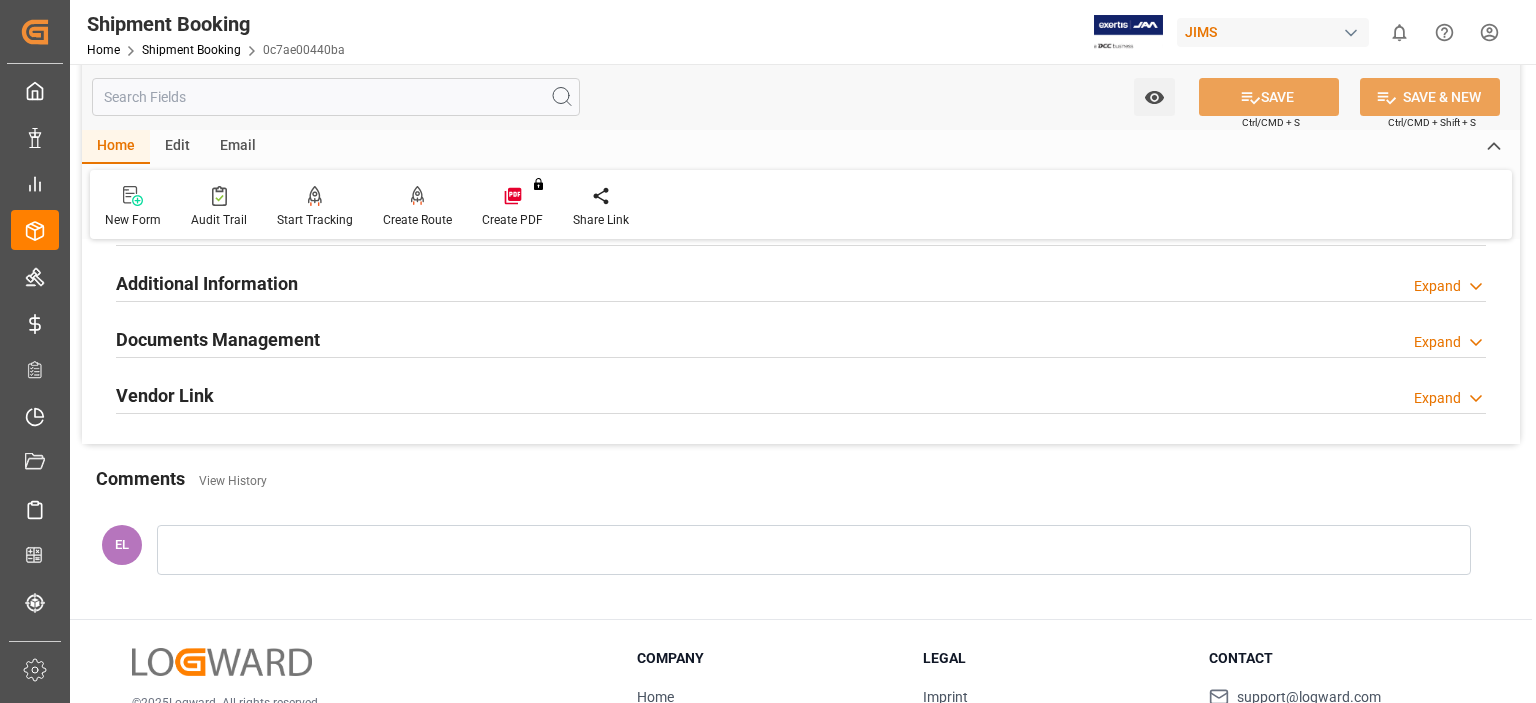 scroll, scrollTop: 666, scrollLeft: 0, axis: vertical 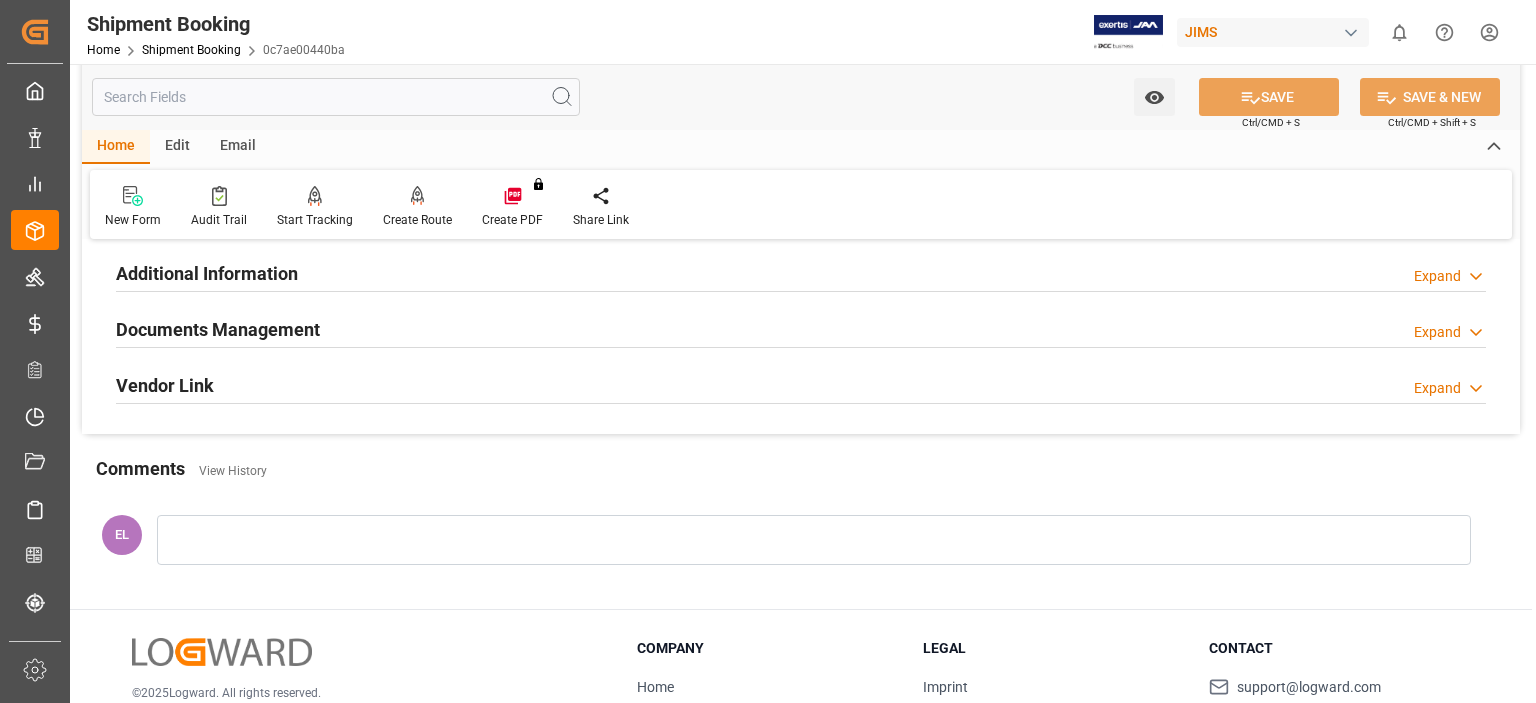click on "Documents Management" at bounding box center [218, 329] 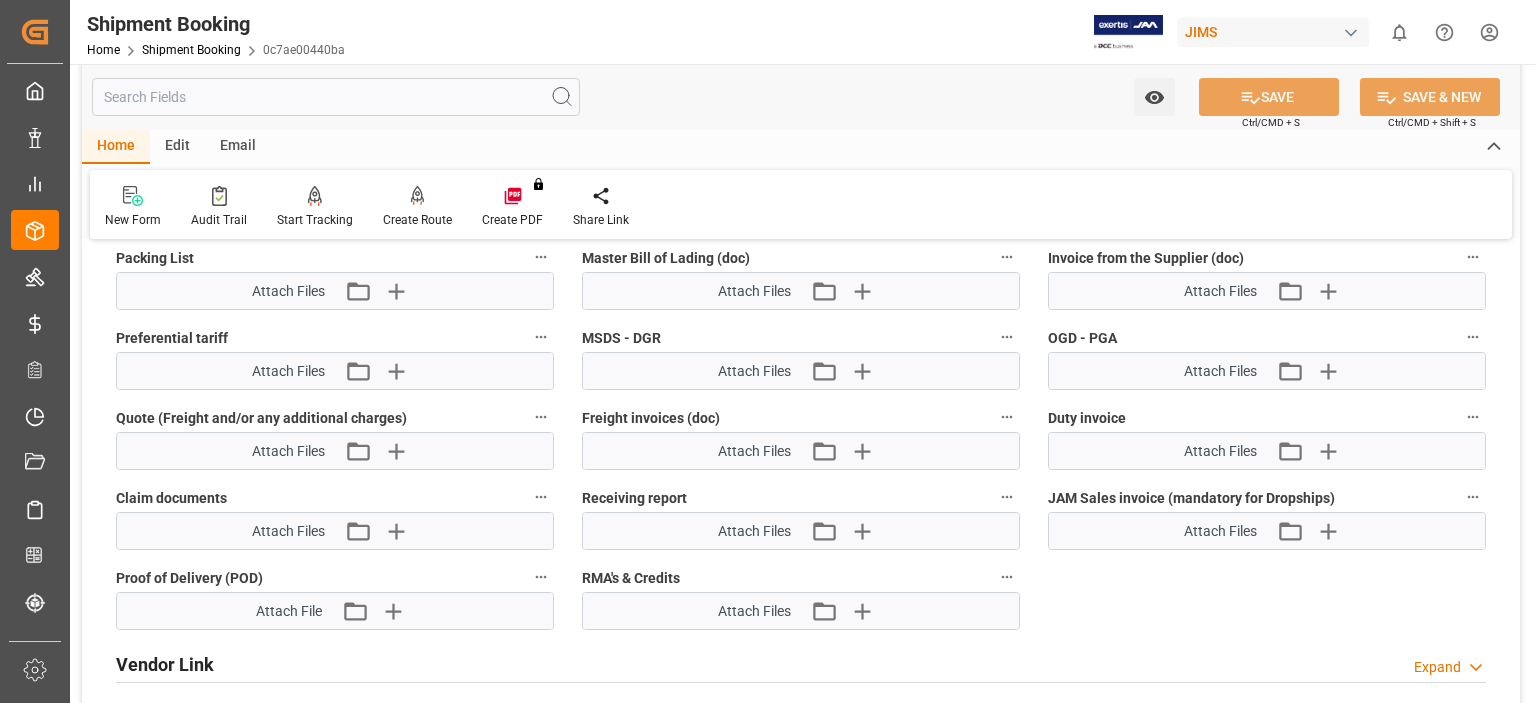 scroll, scrollTop: 1333, scrollLeft: 0, axis: vertical 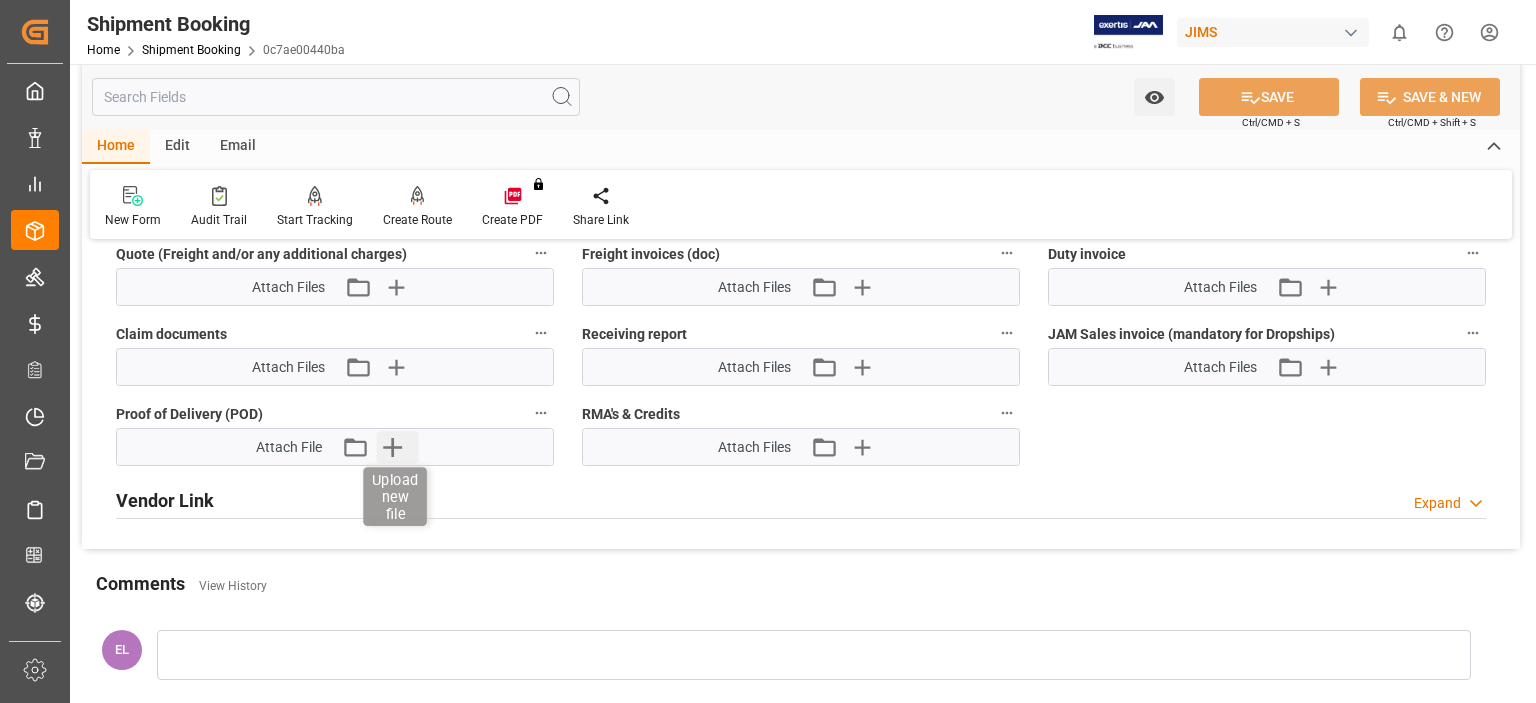 click 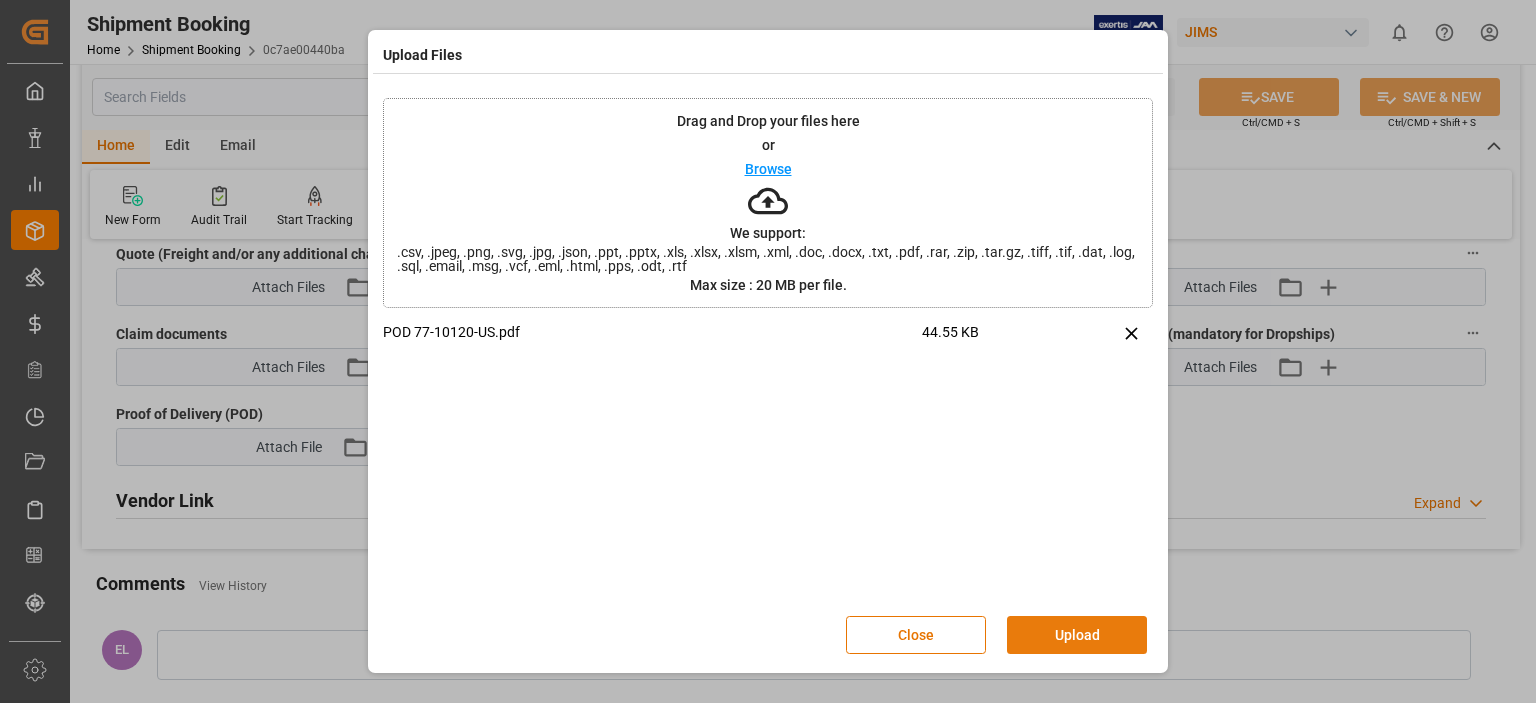 click on "Upload" at bounding box center [1077, 635] 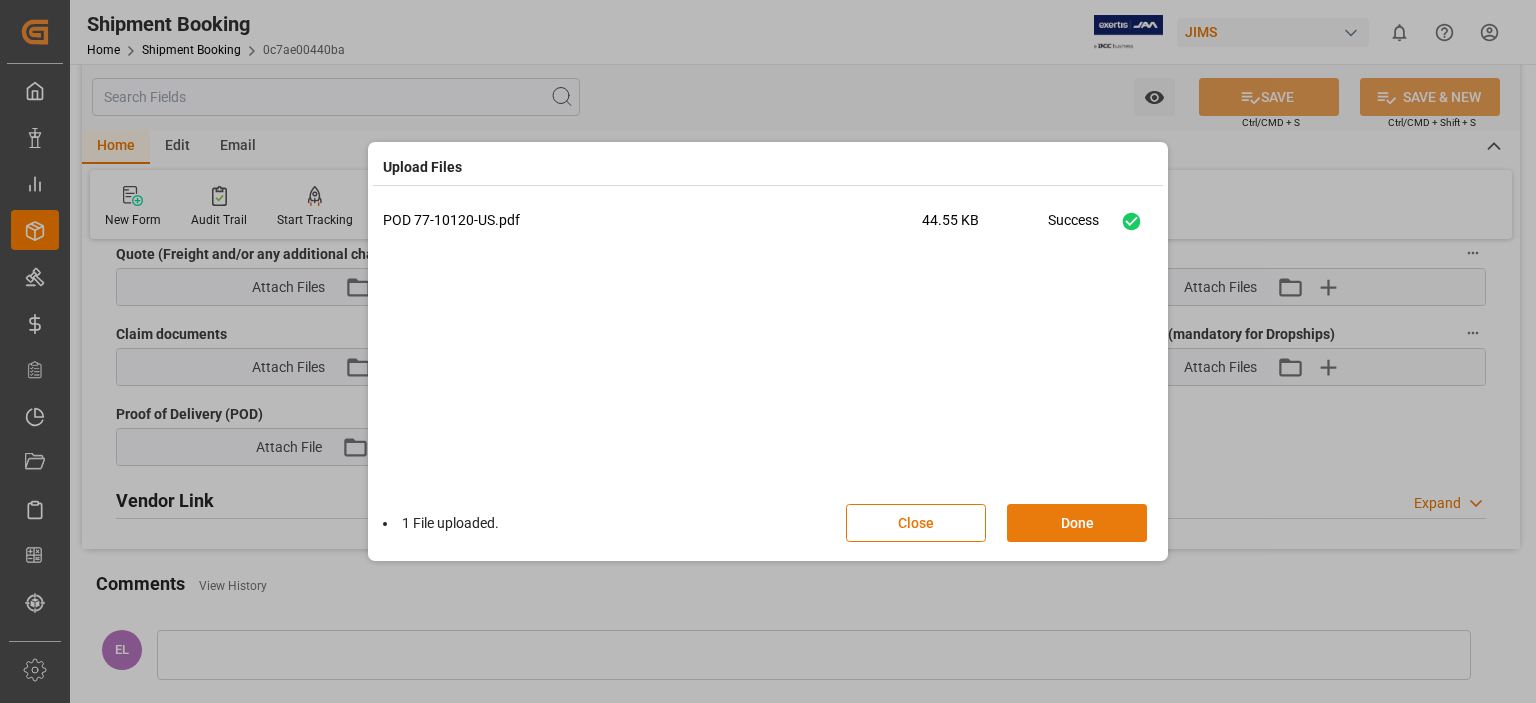 click on "Done" at bounding box center [1077, 523] 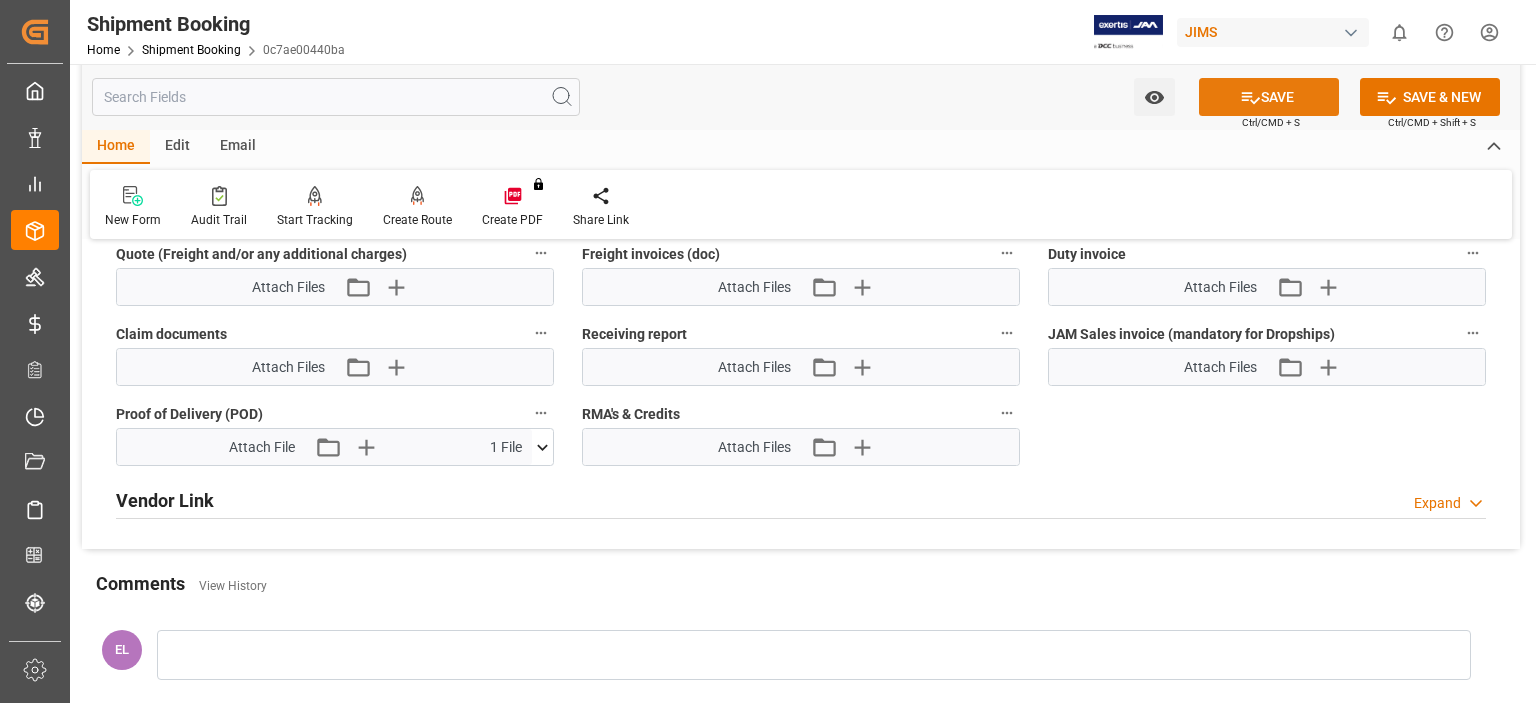 click on "SAVE" at bounding box center [1269, 97] 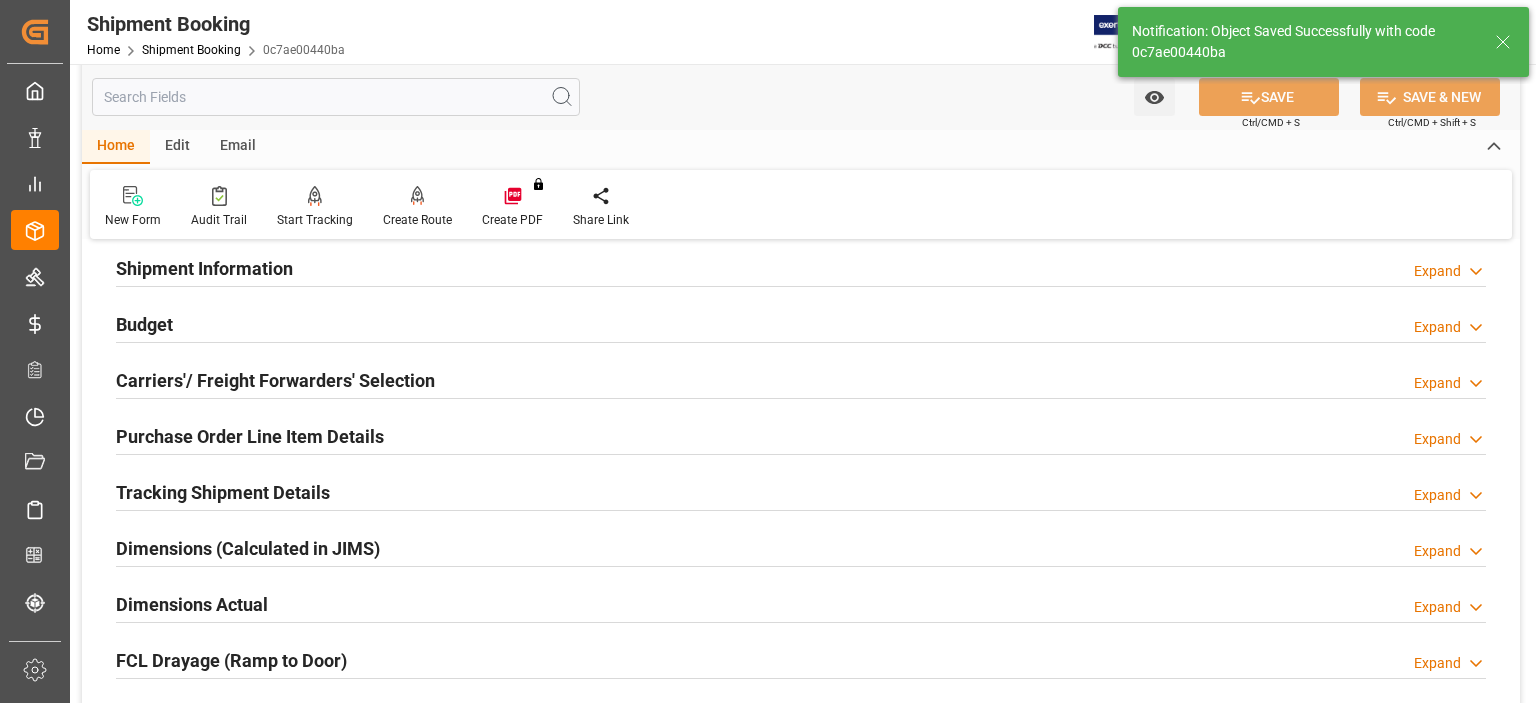 scroll, scrollTop: 333, scrollLeft: 0, axis: vertical 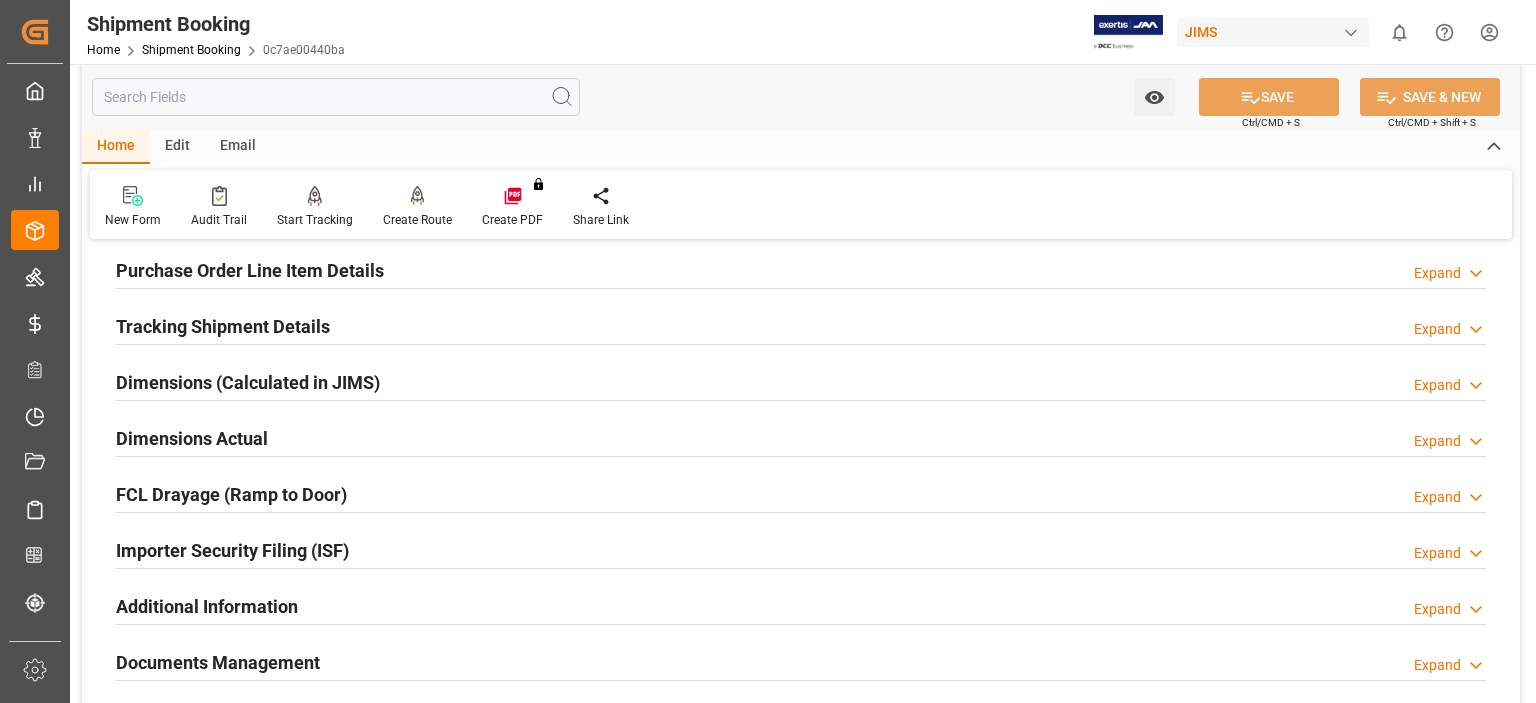 click on "Tracking Shipment Details" at bounding box center [223, 326] 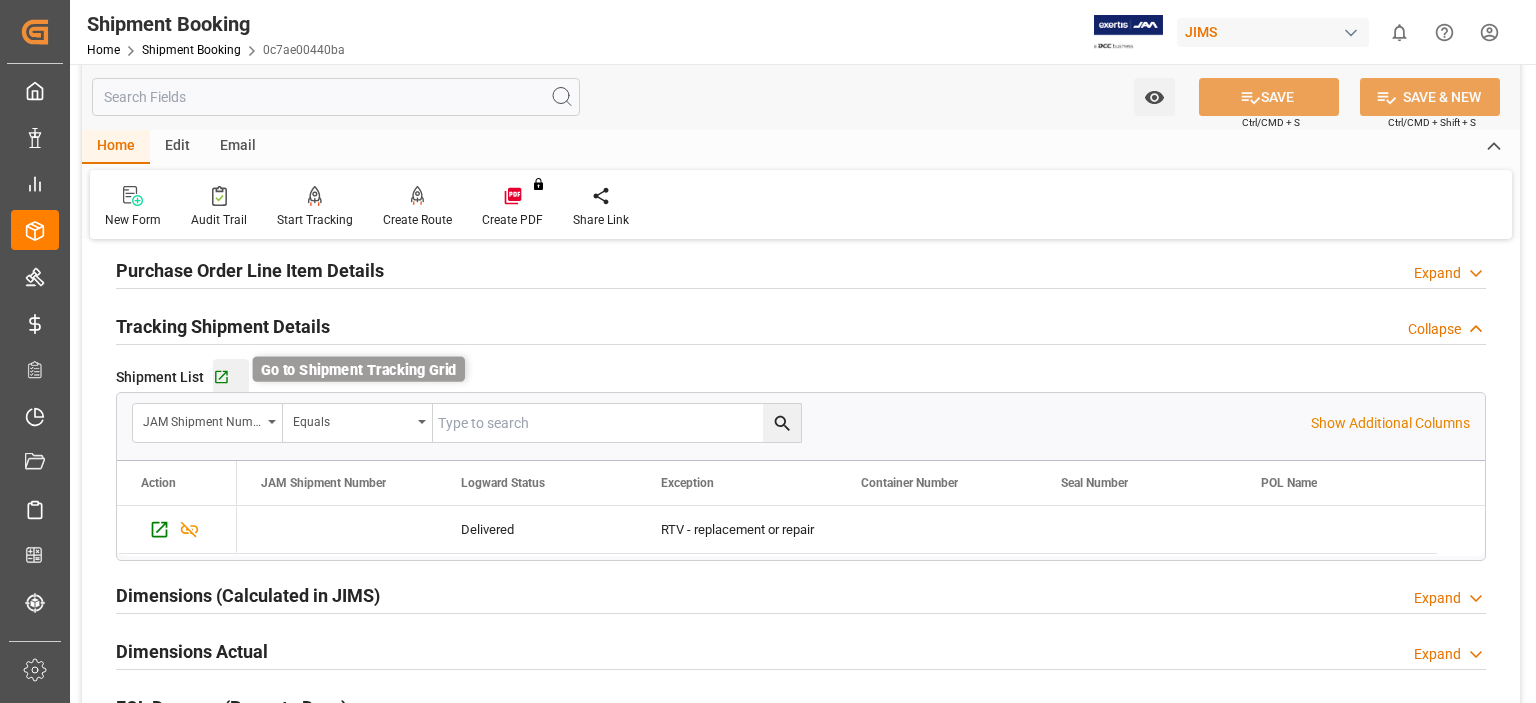click 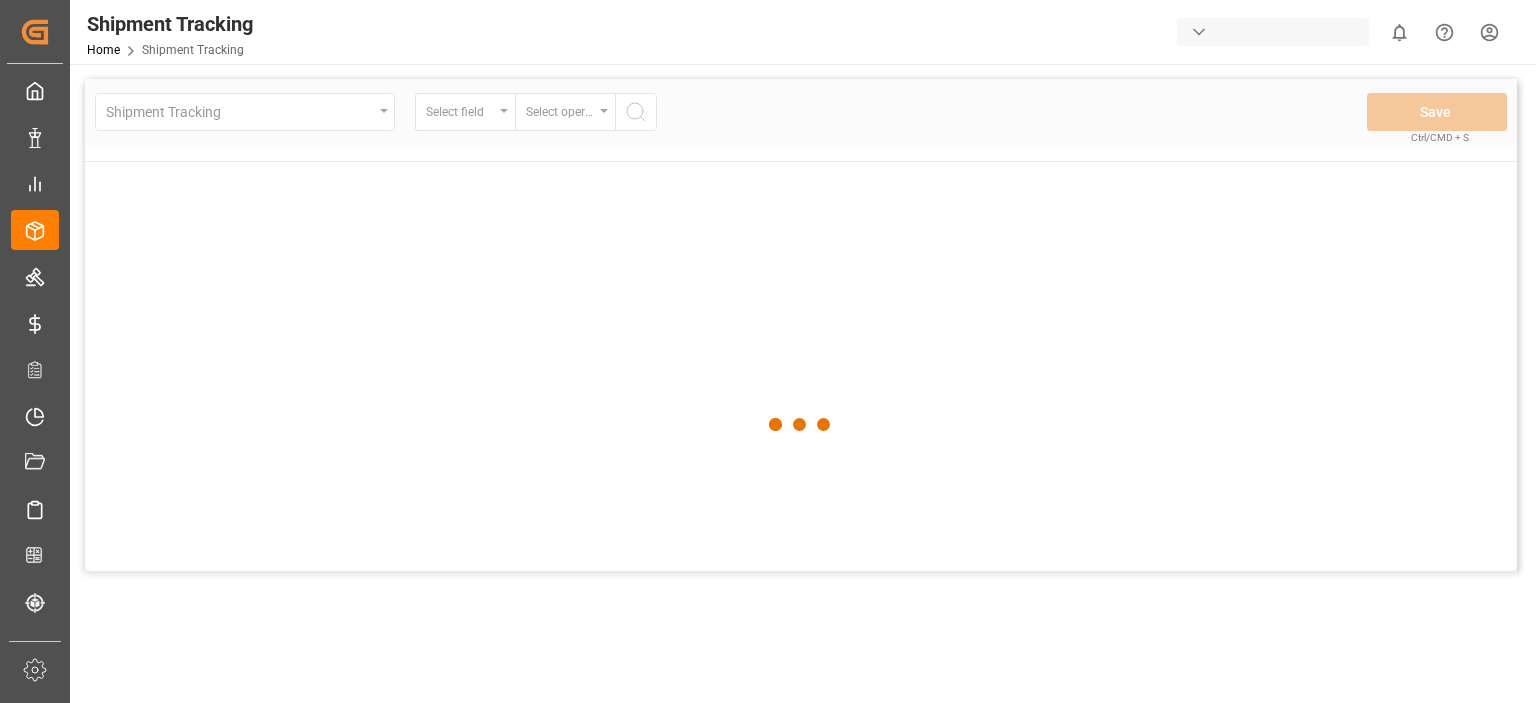 scroll, scrollTop: 0, scrollLeft: 0, axis: both 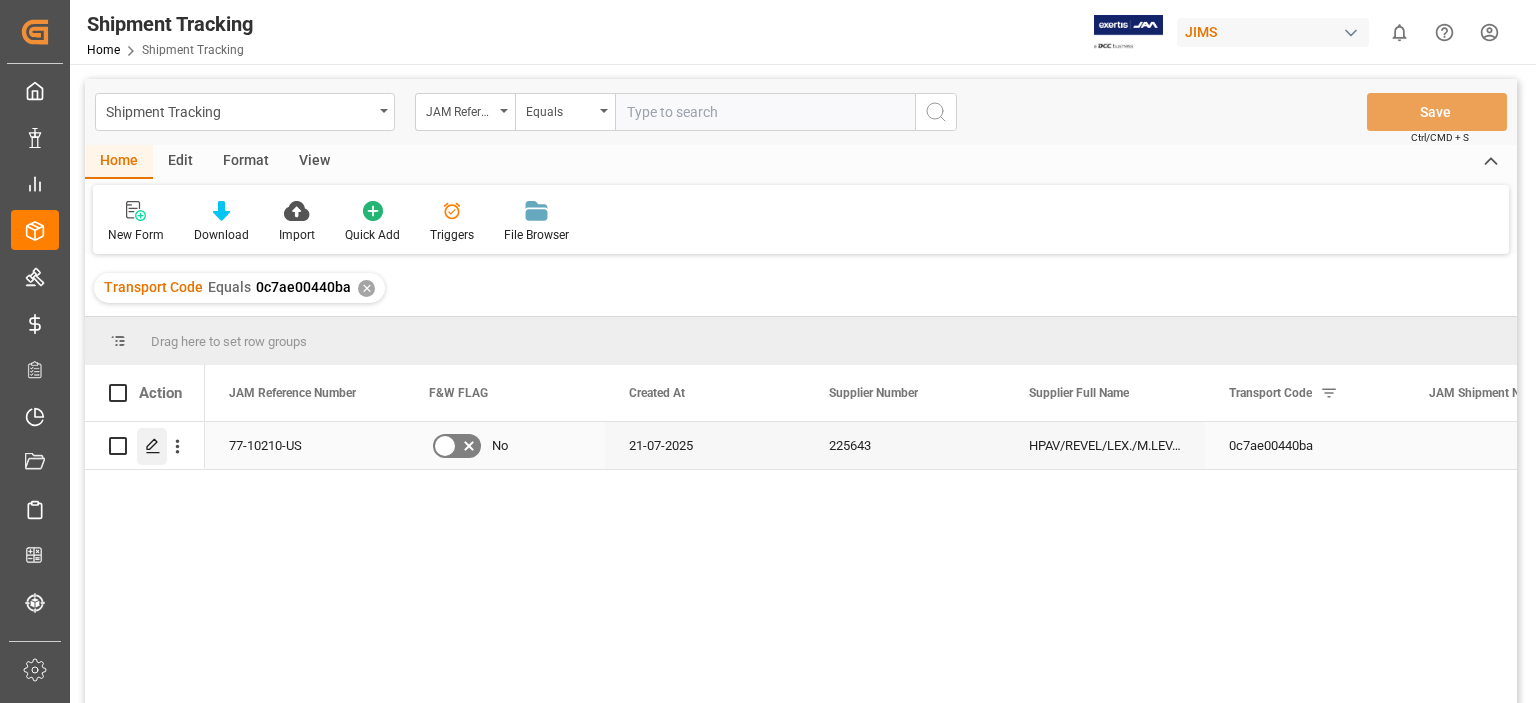 click at bounding box center (152, 446) 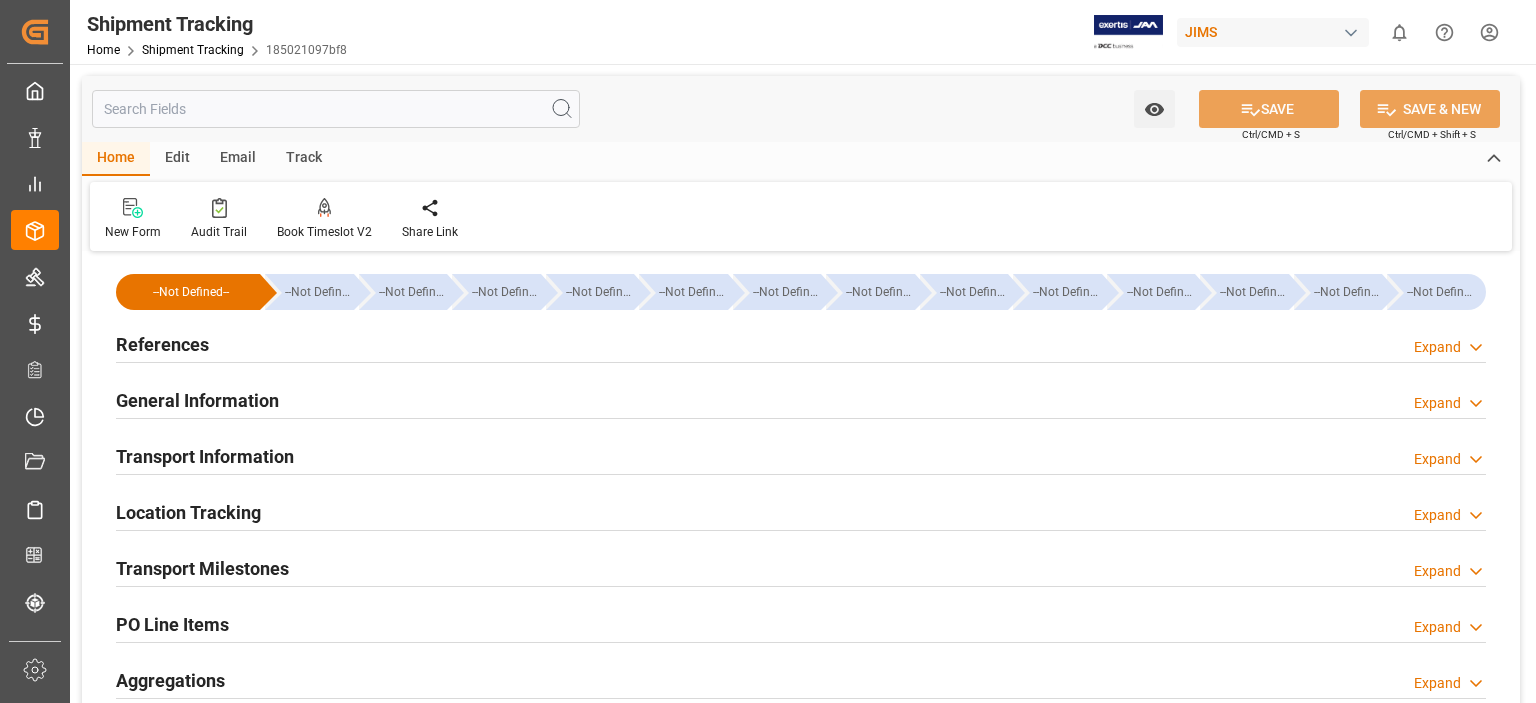 type on "23-07-2025 00:00" 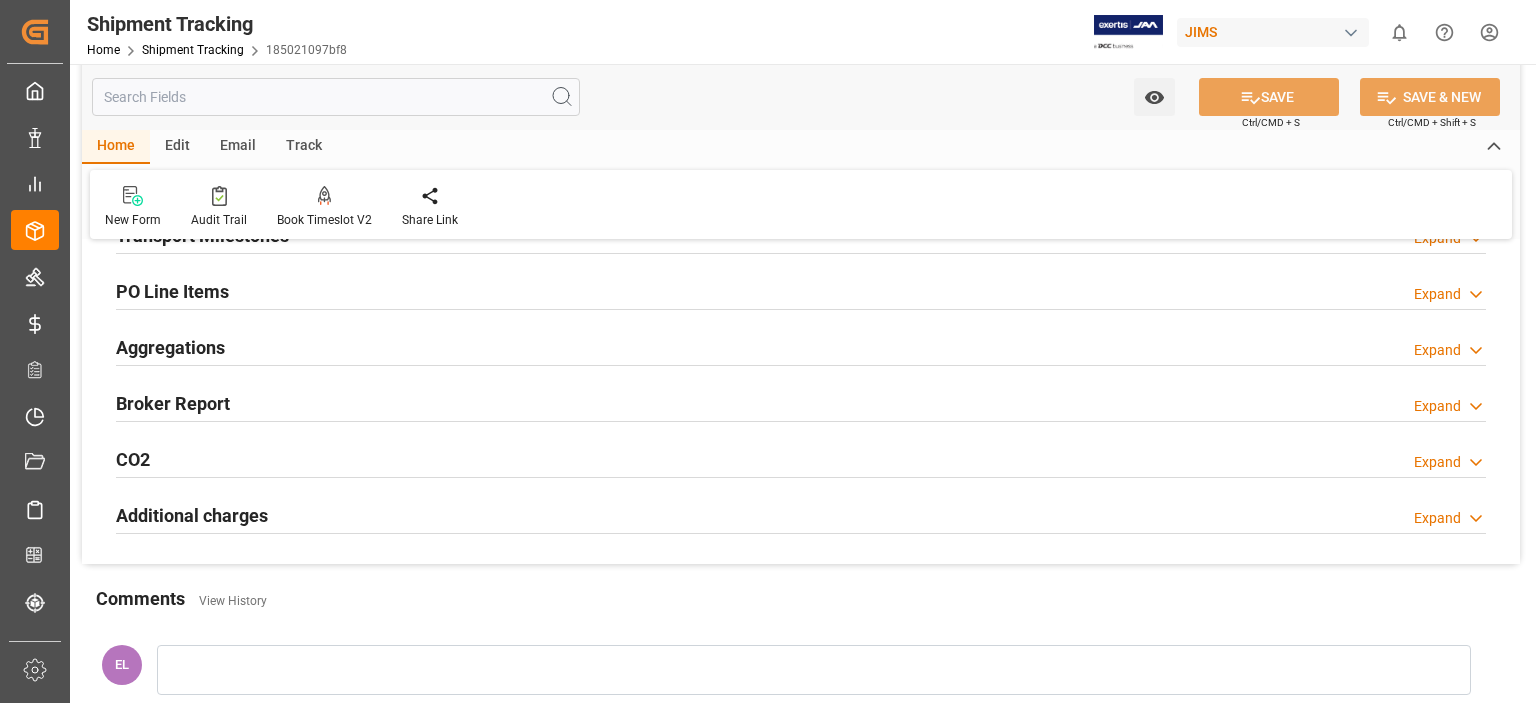scroll, scrollTop: 166, scrollLeft: 0, axis: vertical 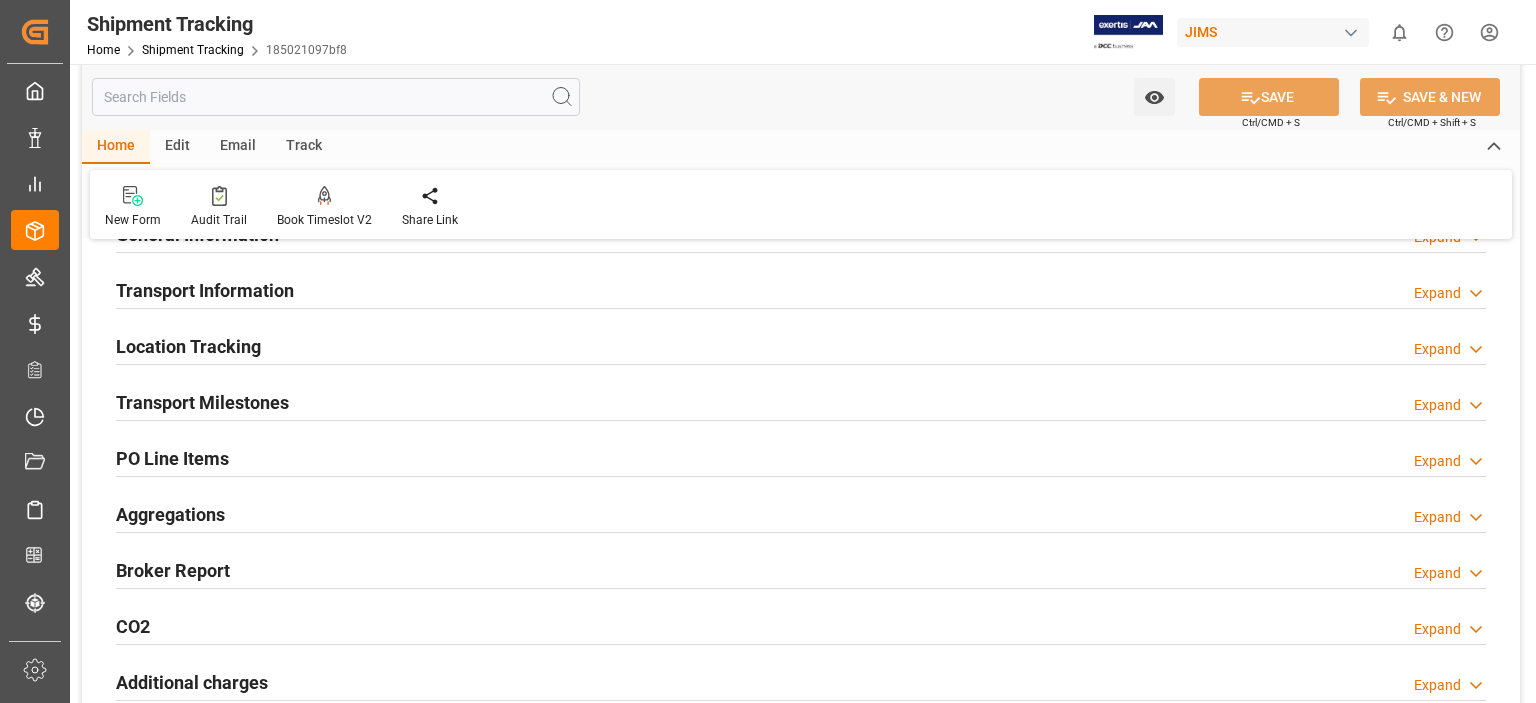 click on "Transport Milestones" at bounding box center (202, 402) 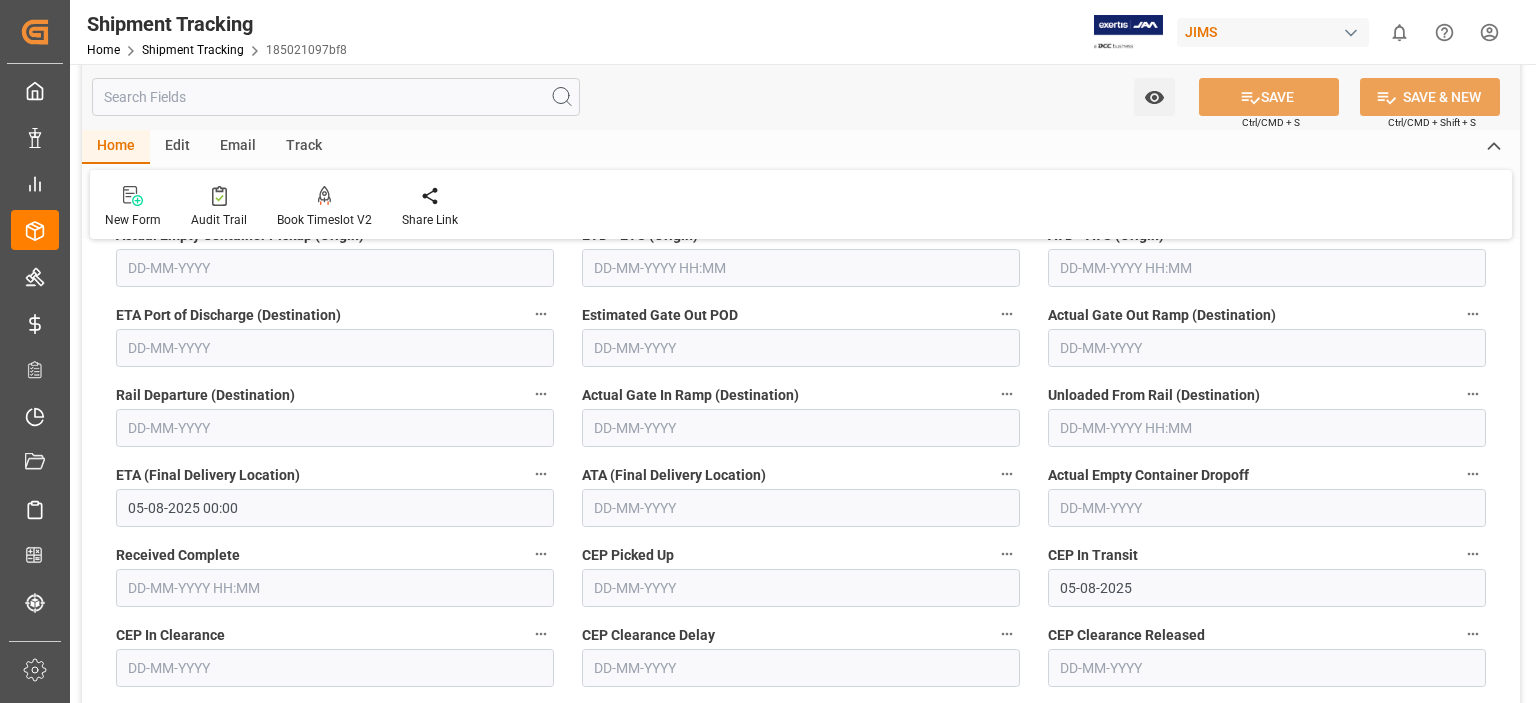 scroll, scrollTop: 500, scrollLeft: 0, axis: vertical 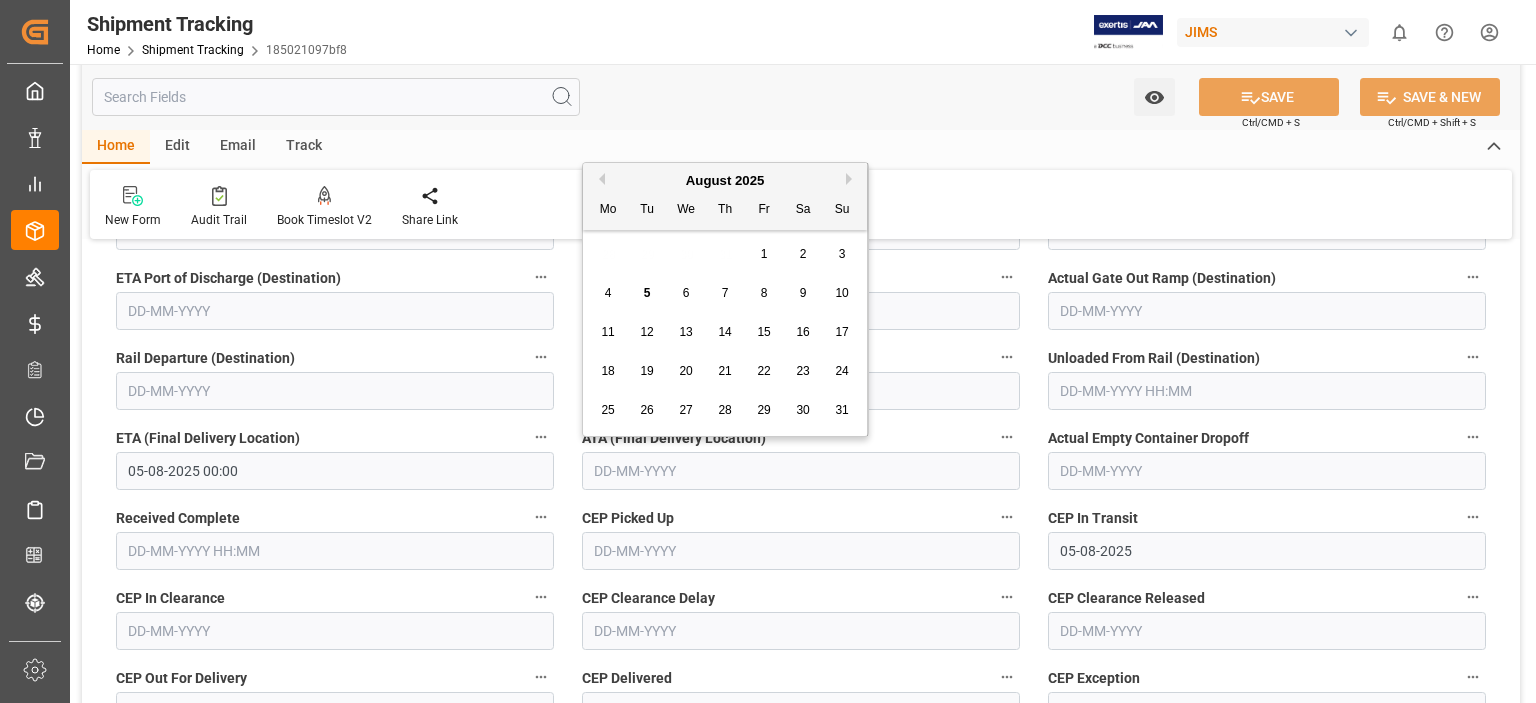click at bounding box center (801, 471) 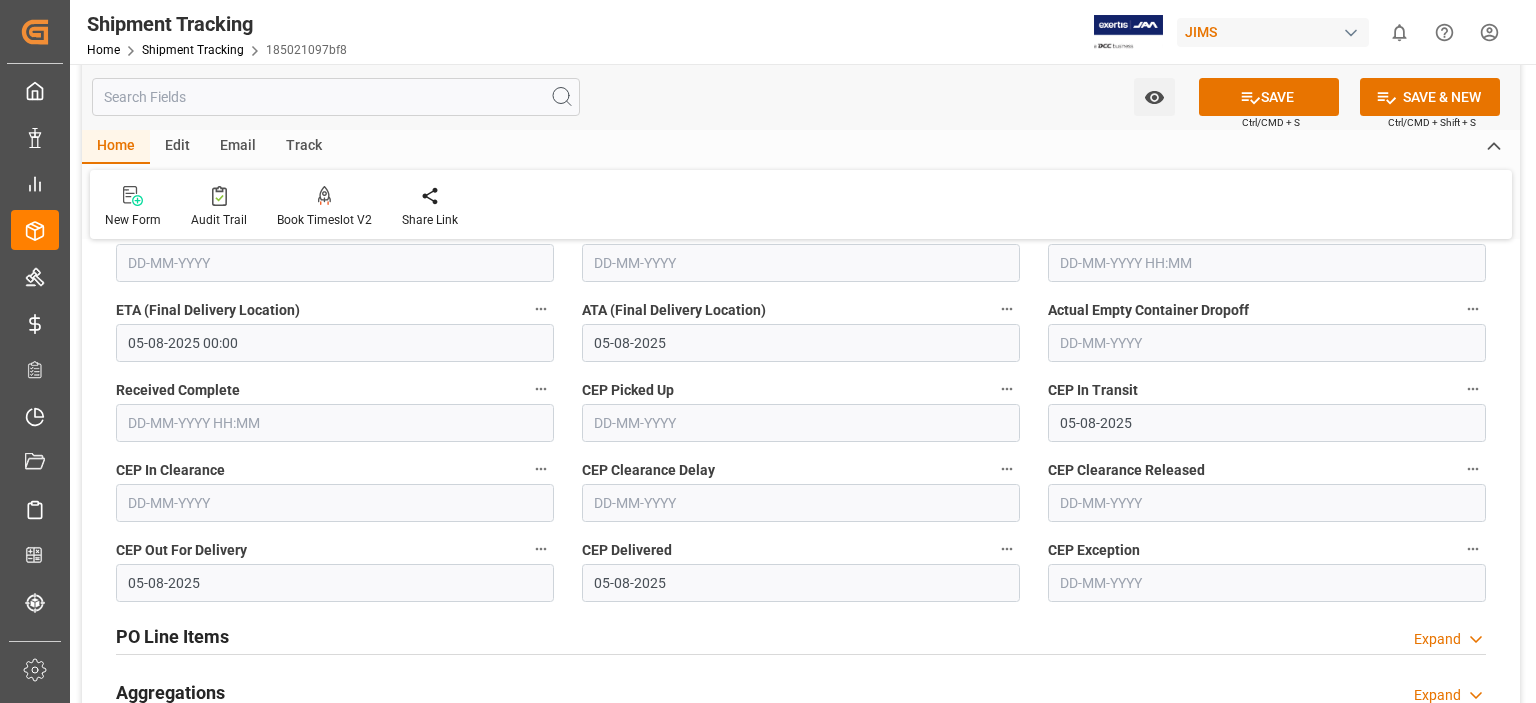 scroll, scrollTop: 666, scrollLeft: 0, axis: vertical 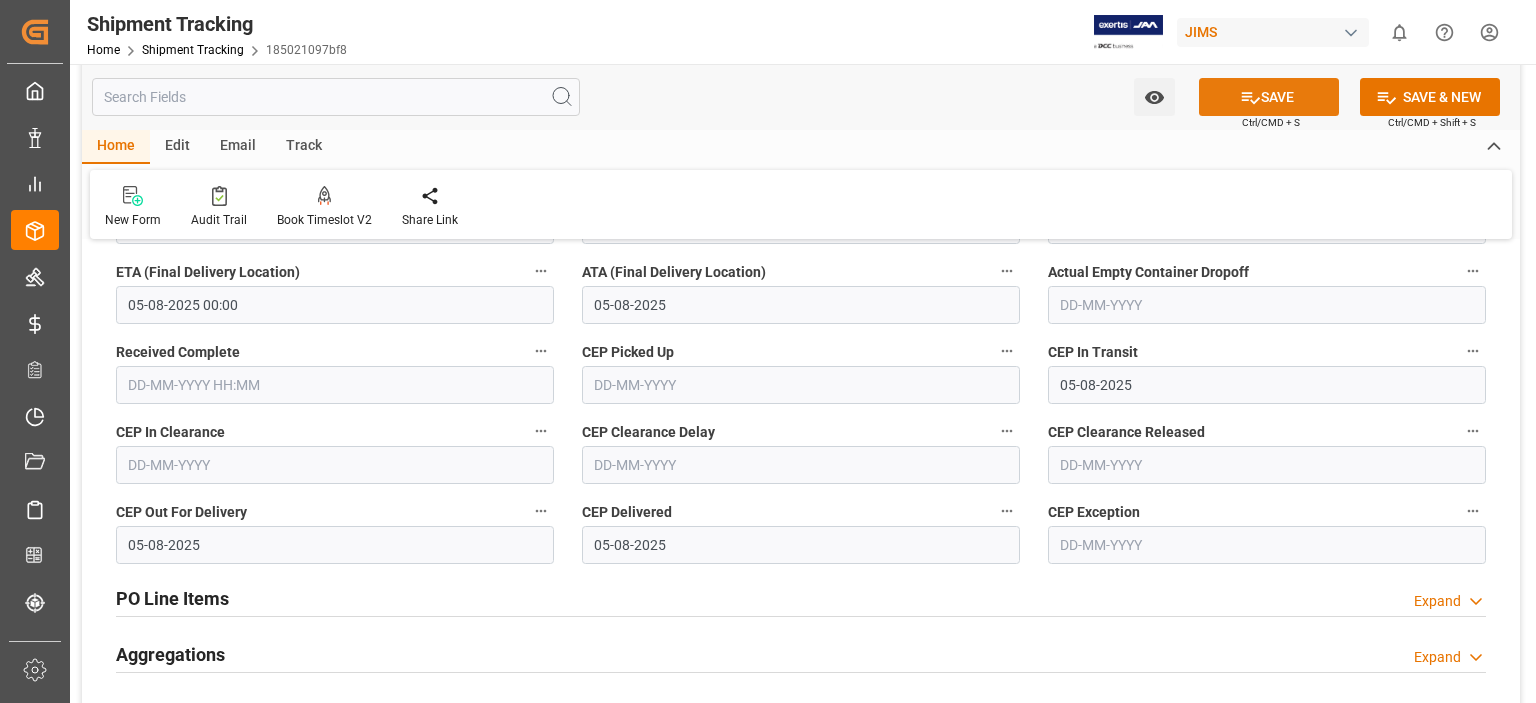 click 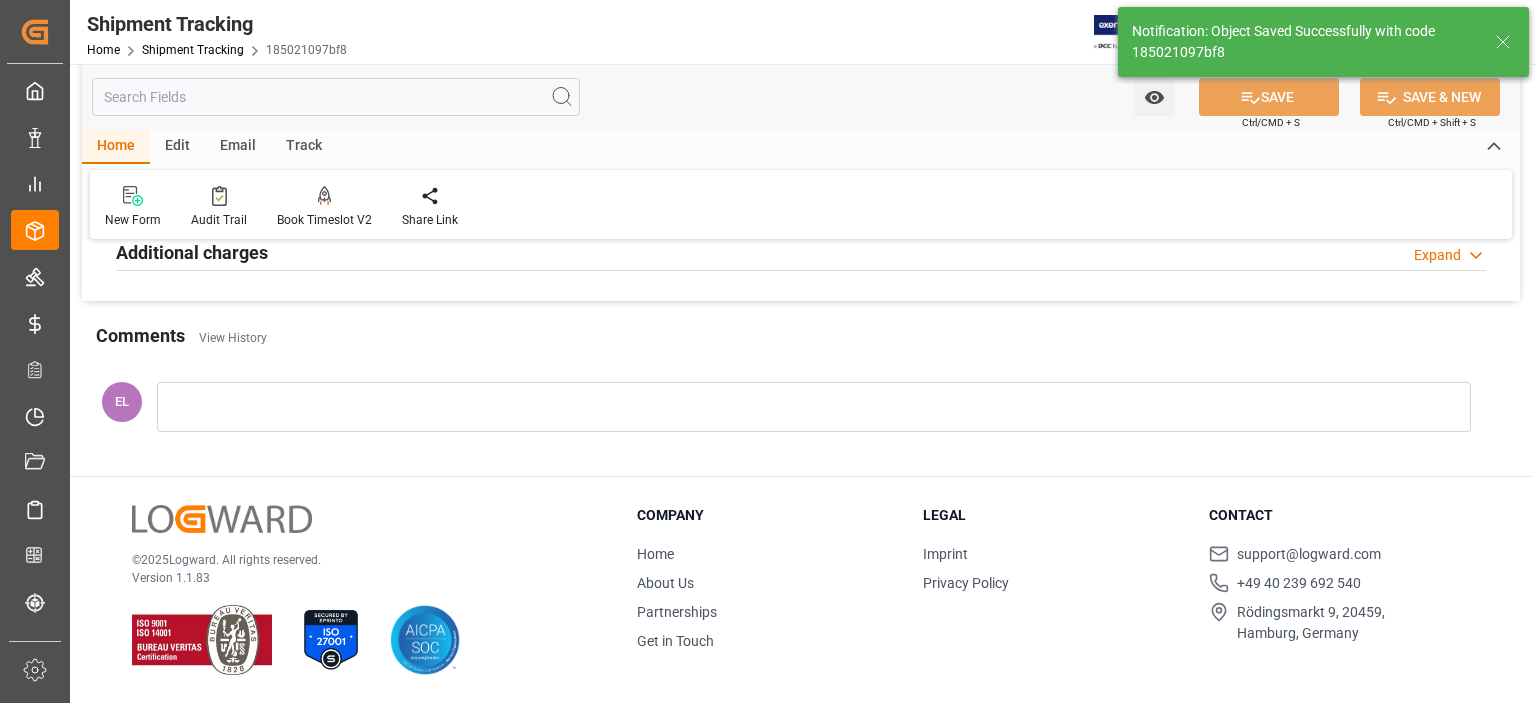 scroll, scrollTop: 26, scrollLeft: 0, axis: vertical 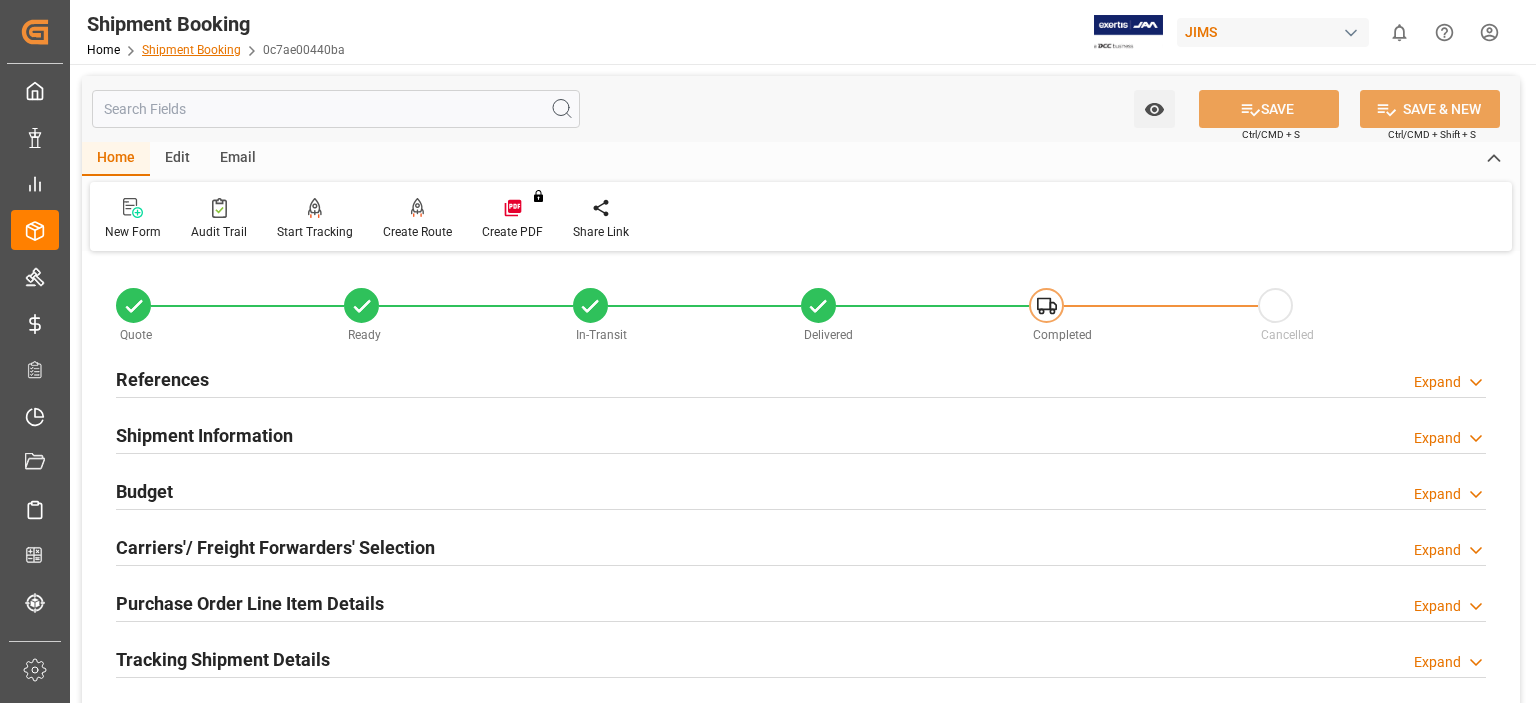 click on "Shipment Booking" at bounding box center [191, 50] 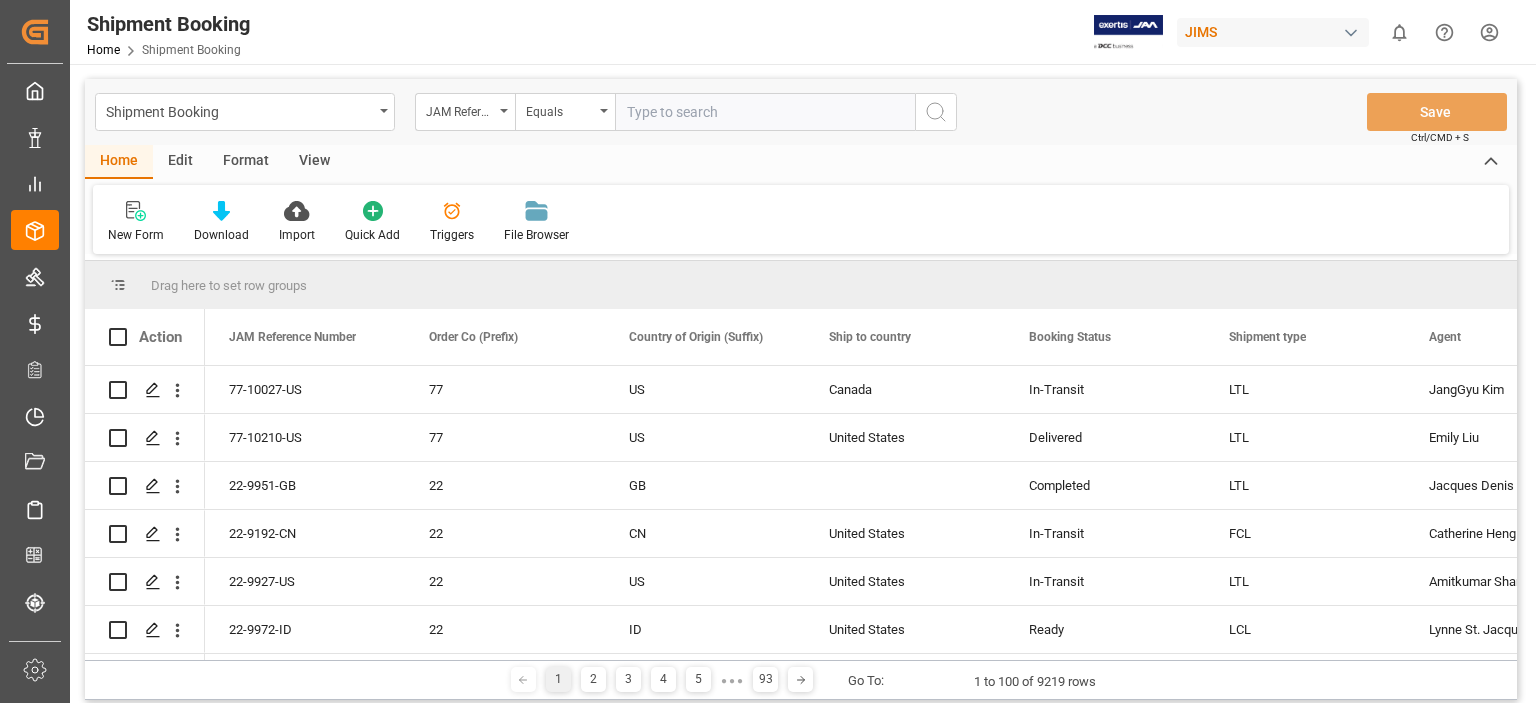 click at bounding box center (765, 112) 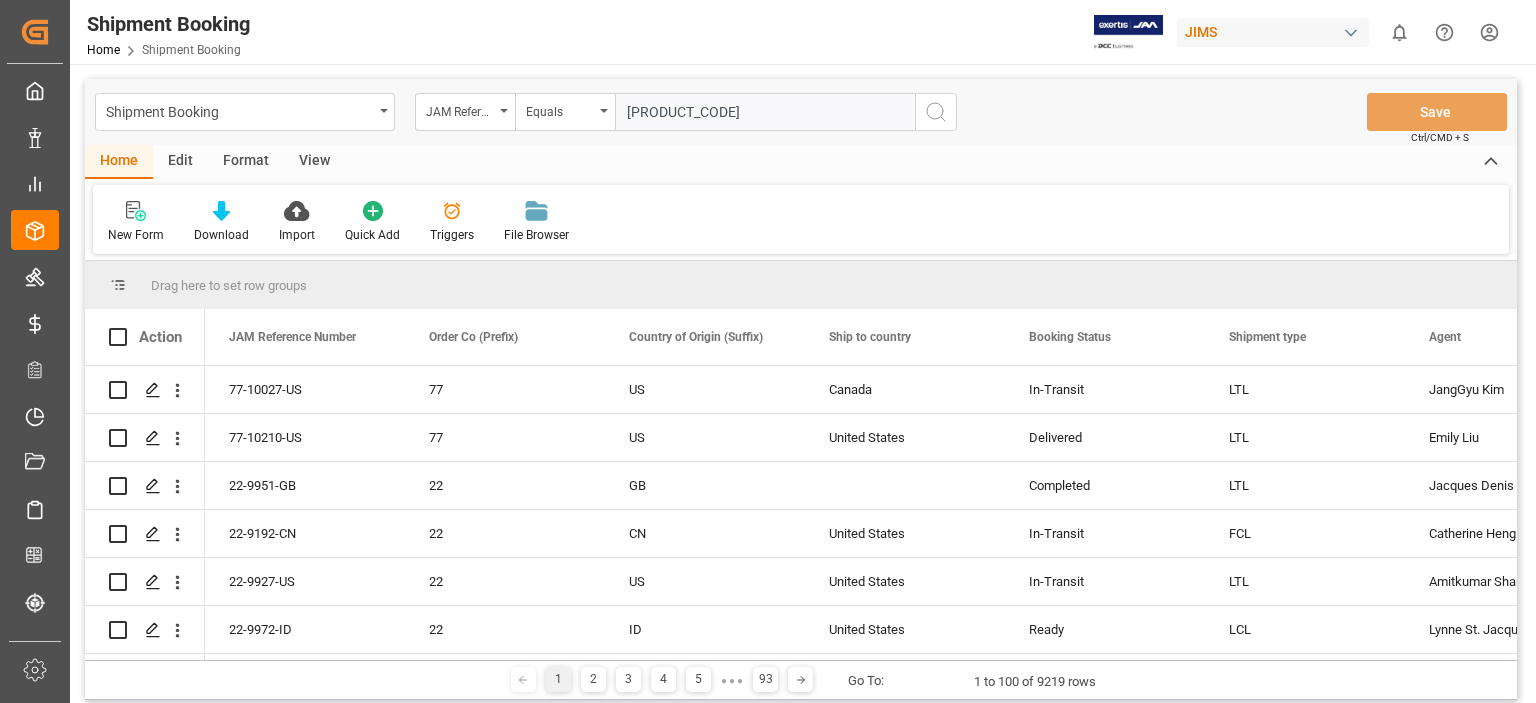type on "77-10405-US" 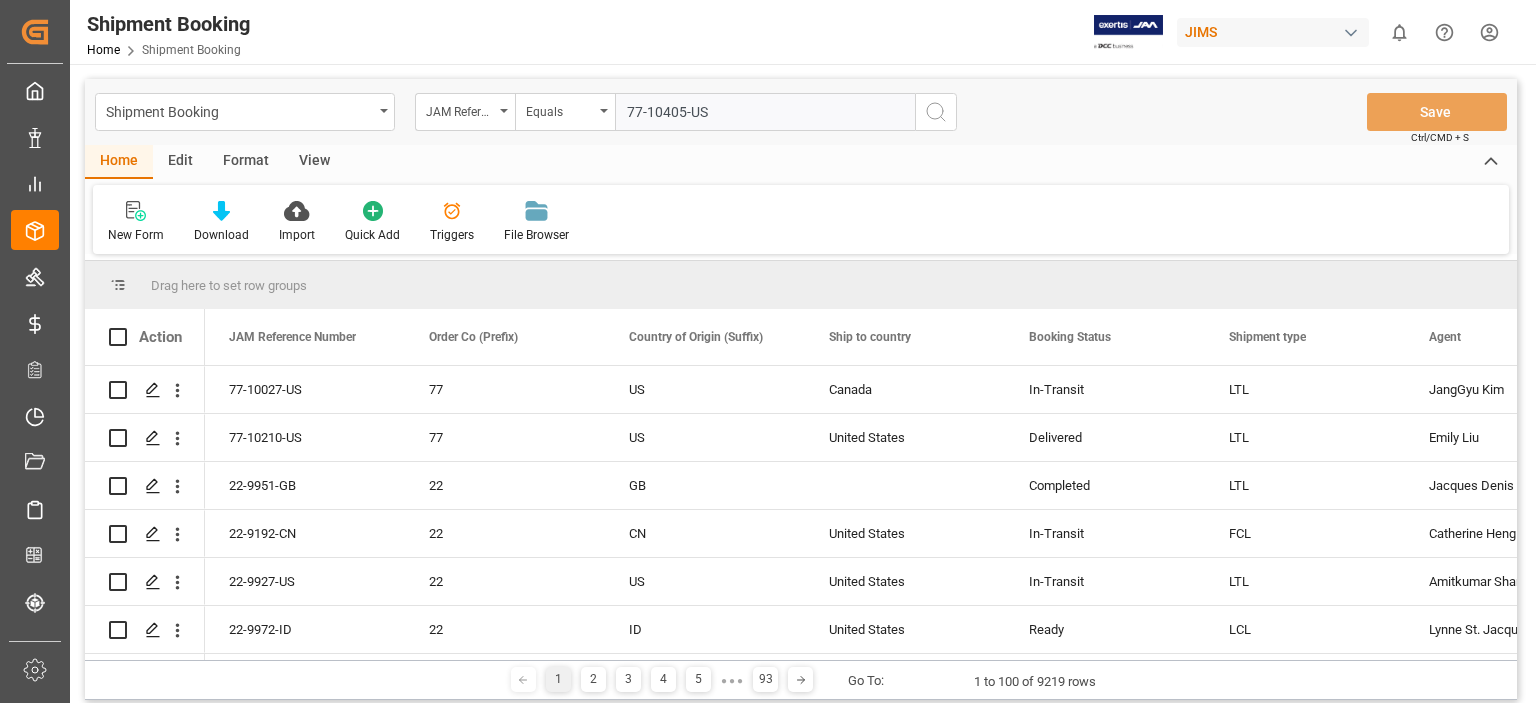 type 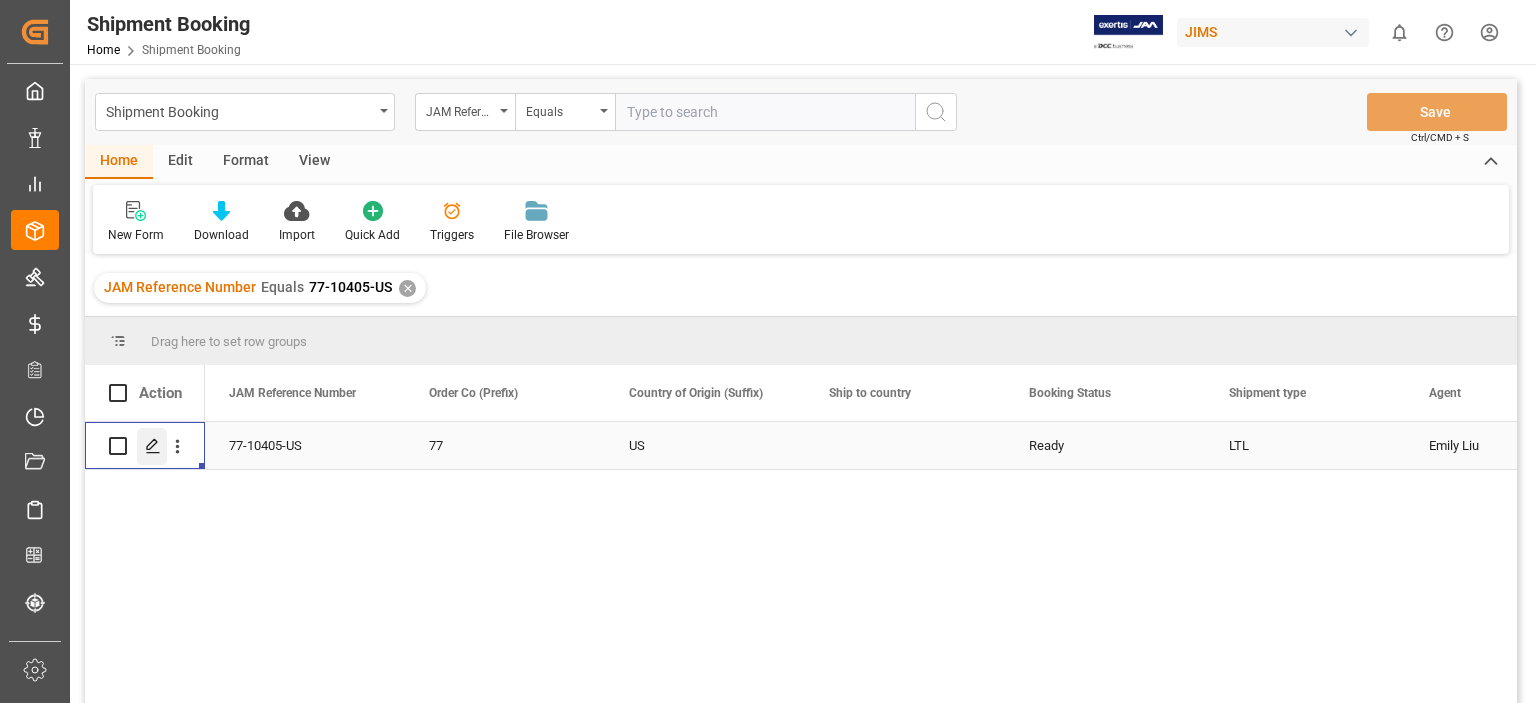click 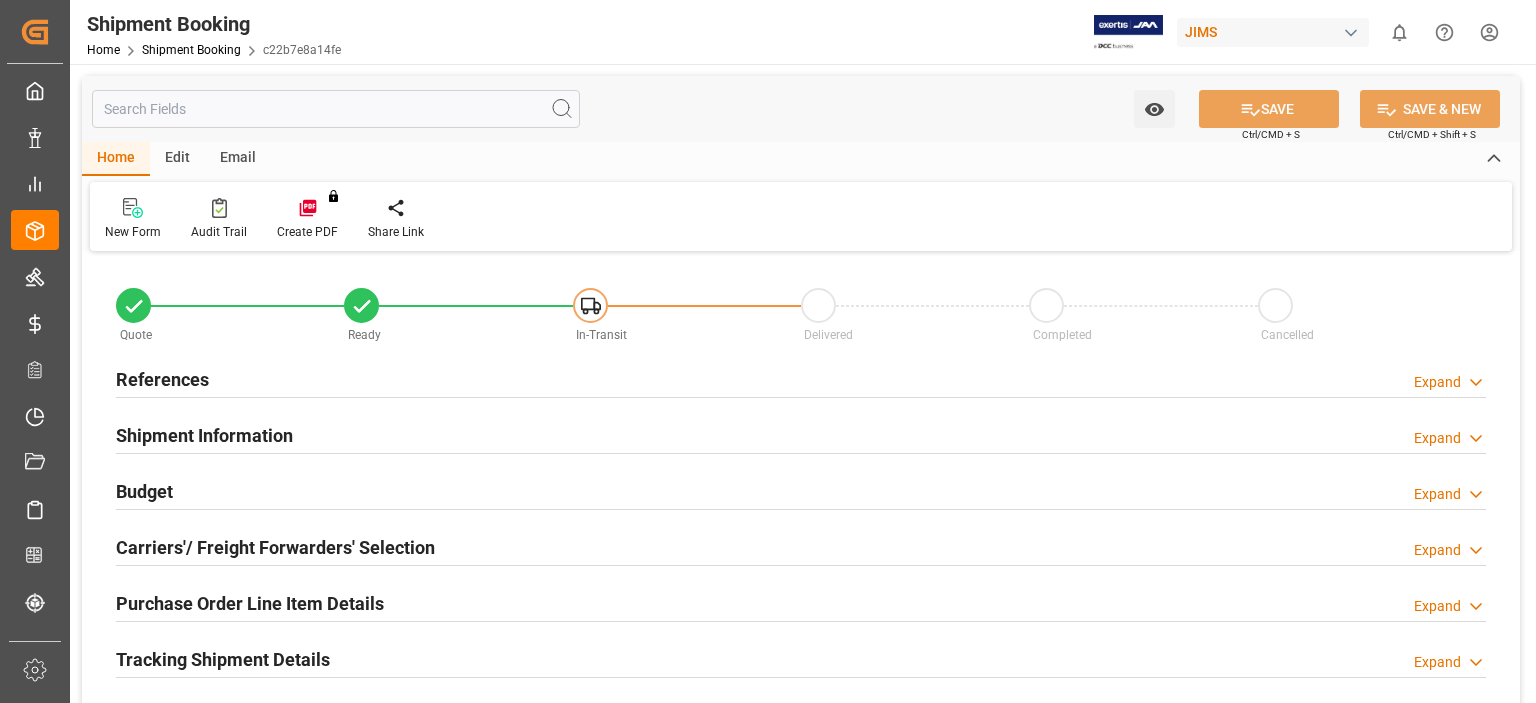 type on "0" 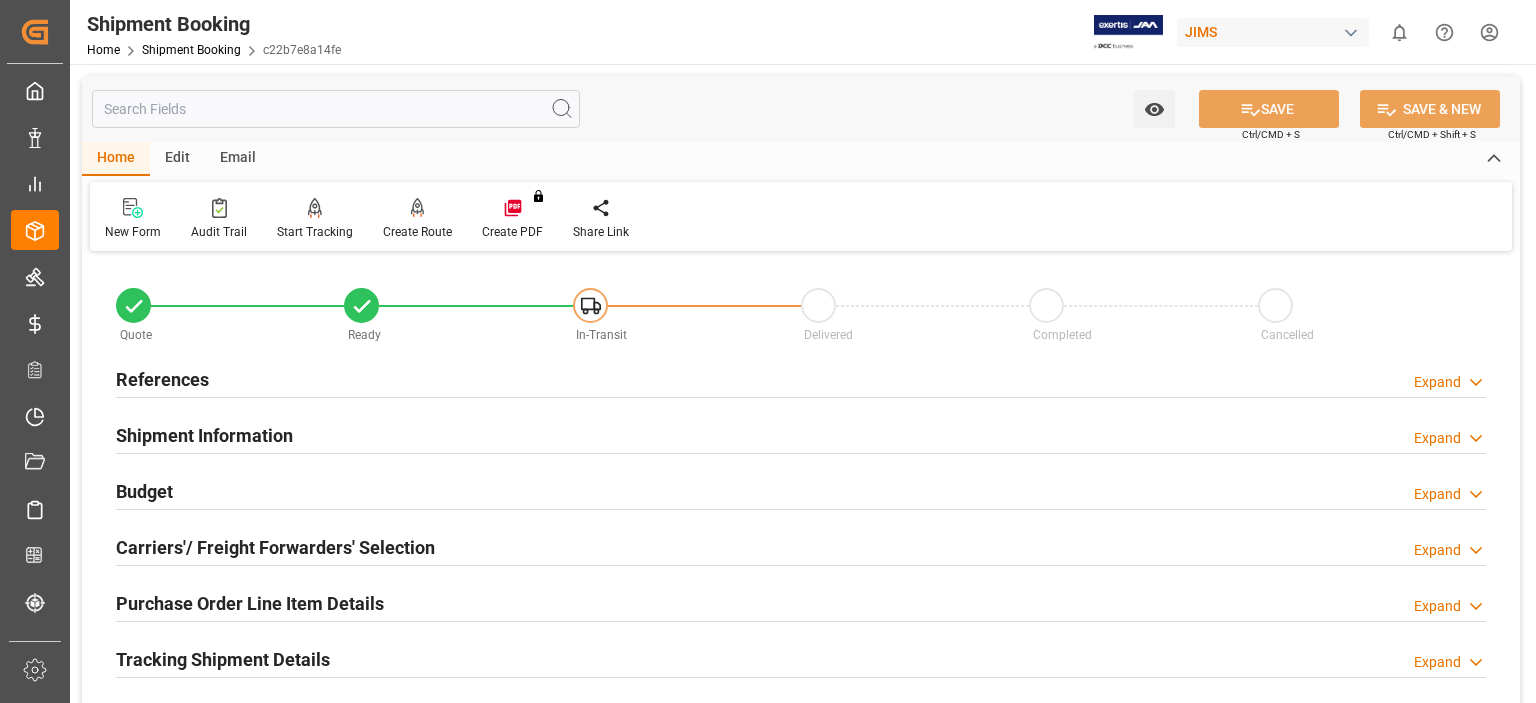 type on "20-08-2025" 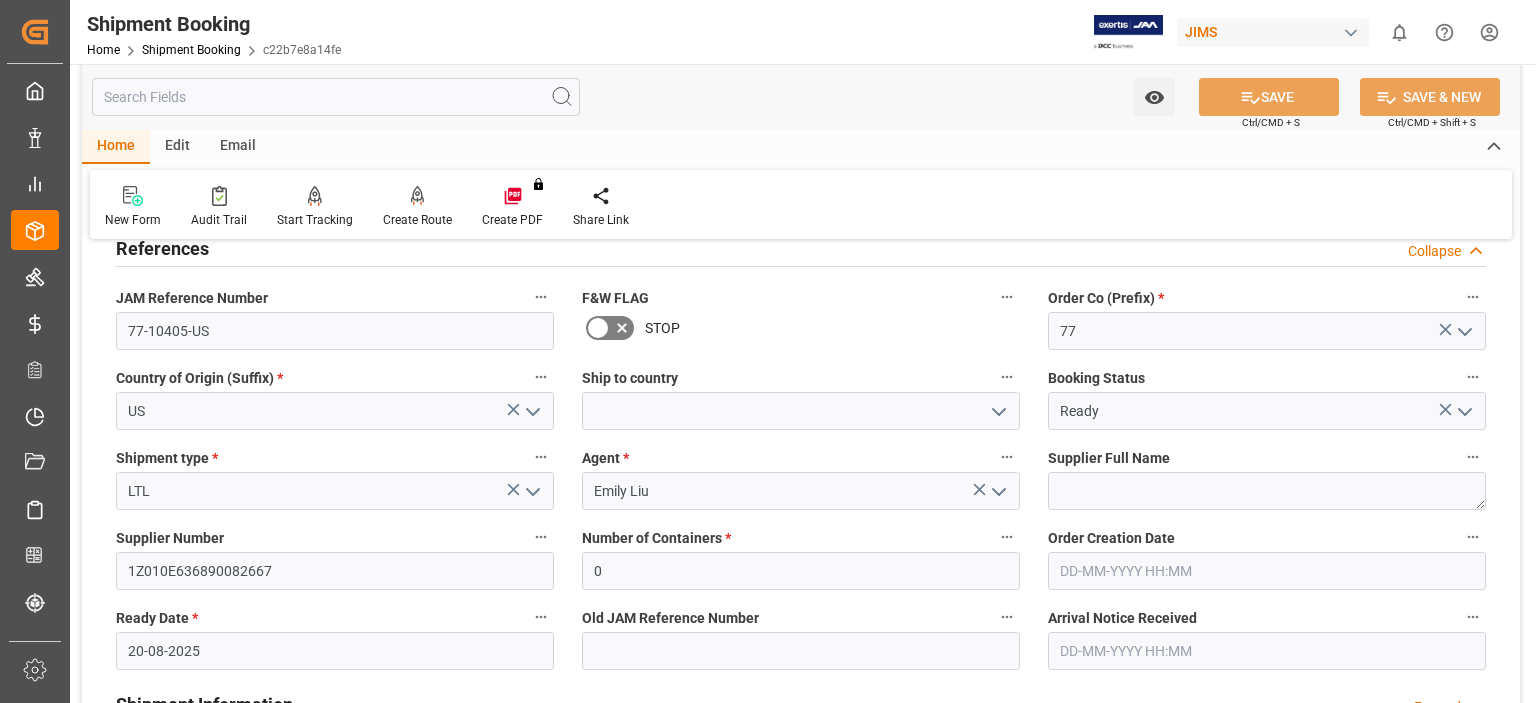 scroll, scrollTop: 166, scrollLeft: 0, axis: vertical 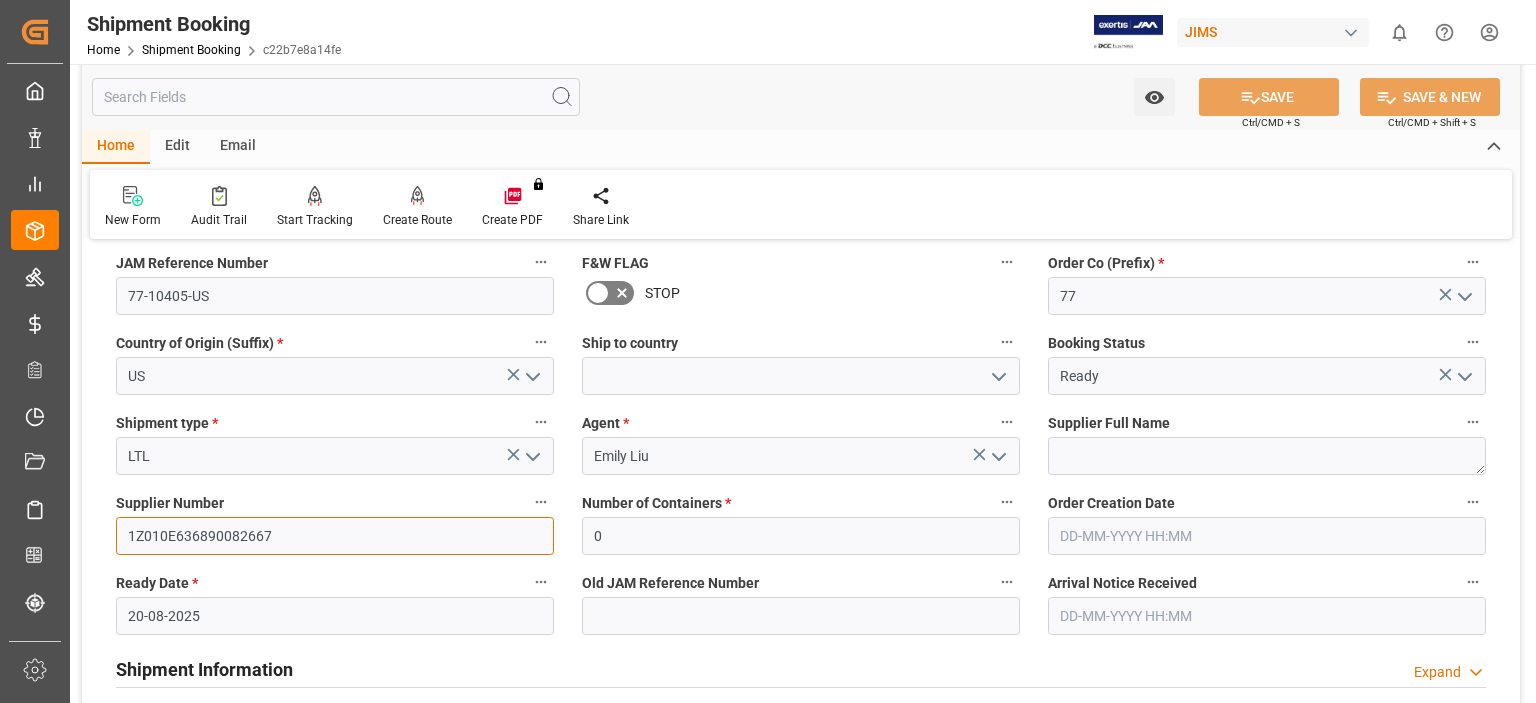 drag, startPoint x: 275, startPoint y: 536, endPoint x: -19, endPoint y: 533, distance: 294.01532 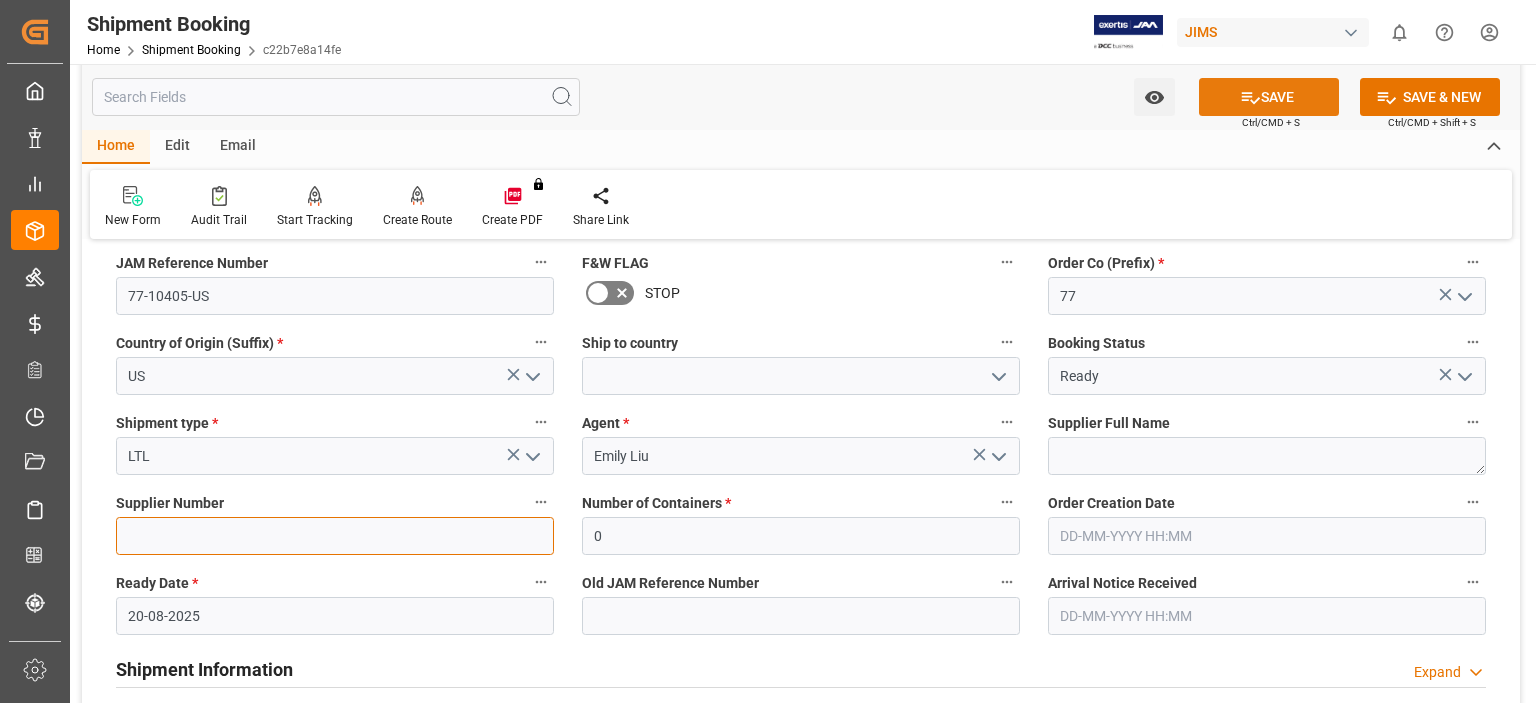 type 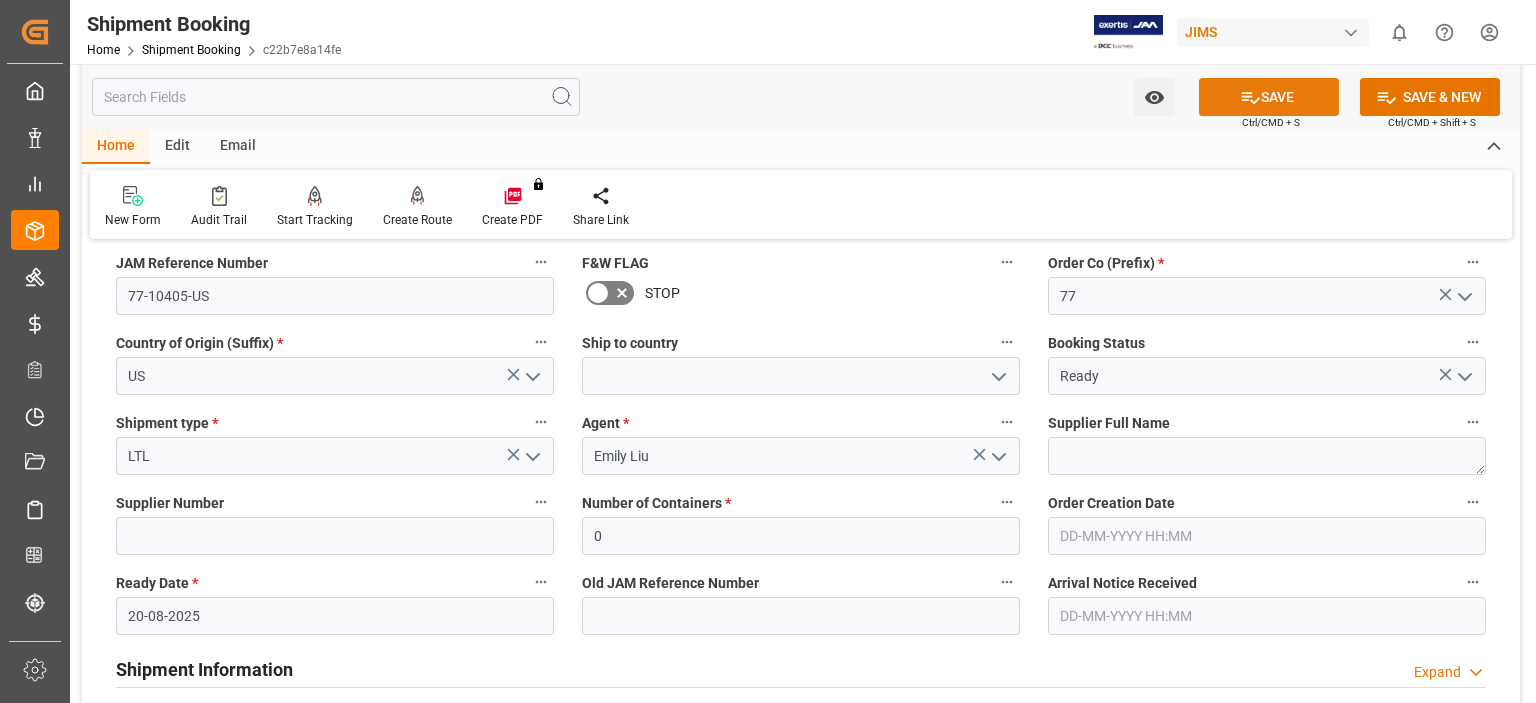 click 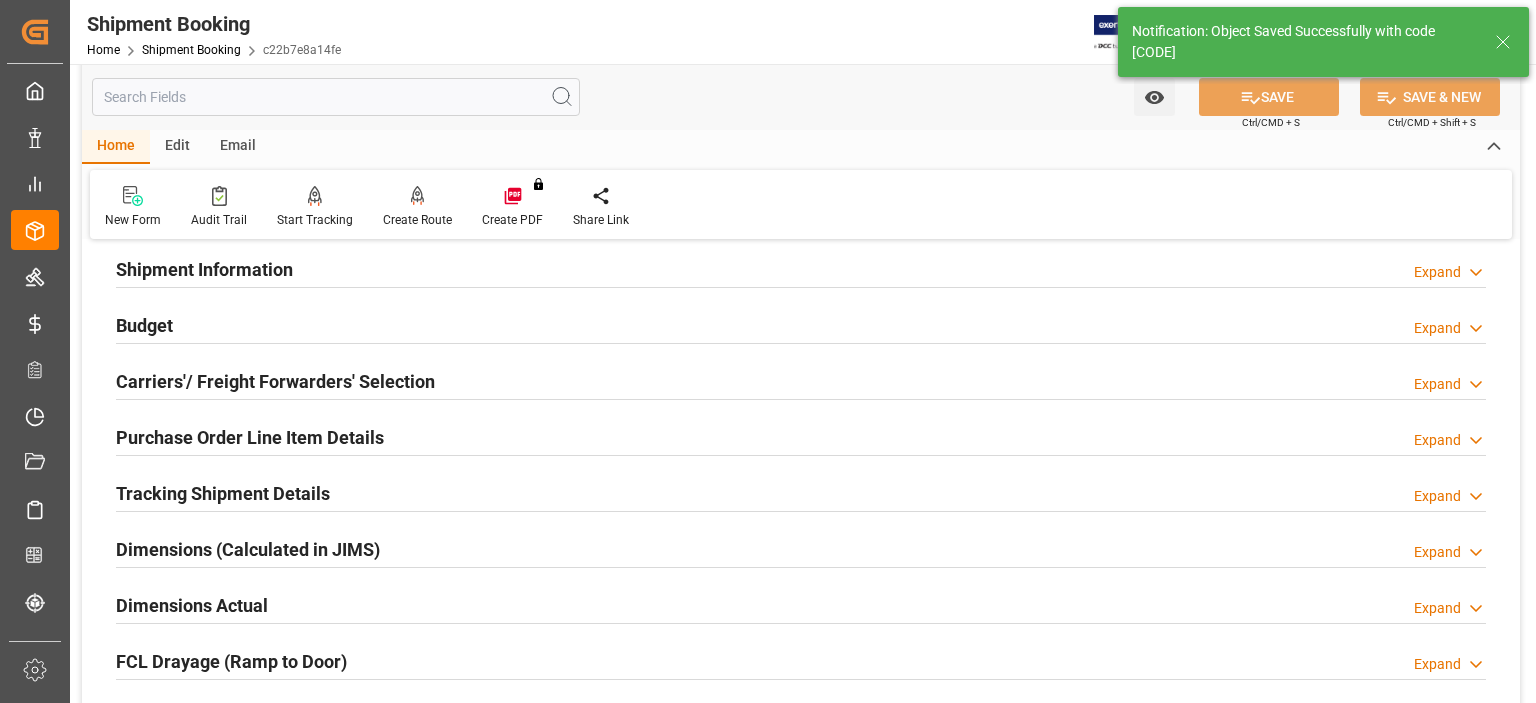 scroll, scrollTop: 0, scrollLeft: 0, axis: both 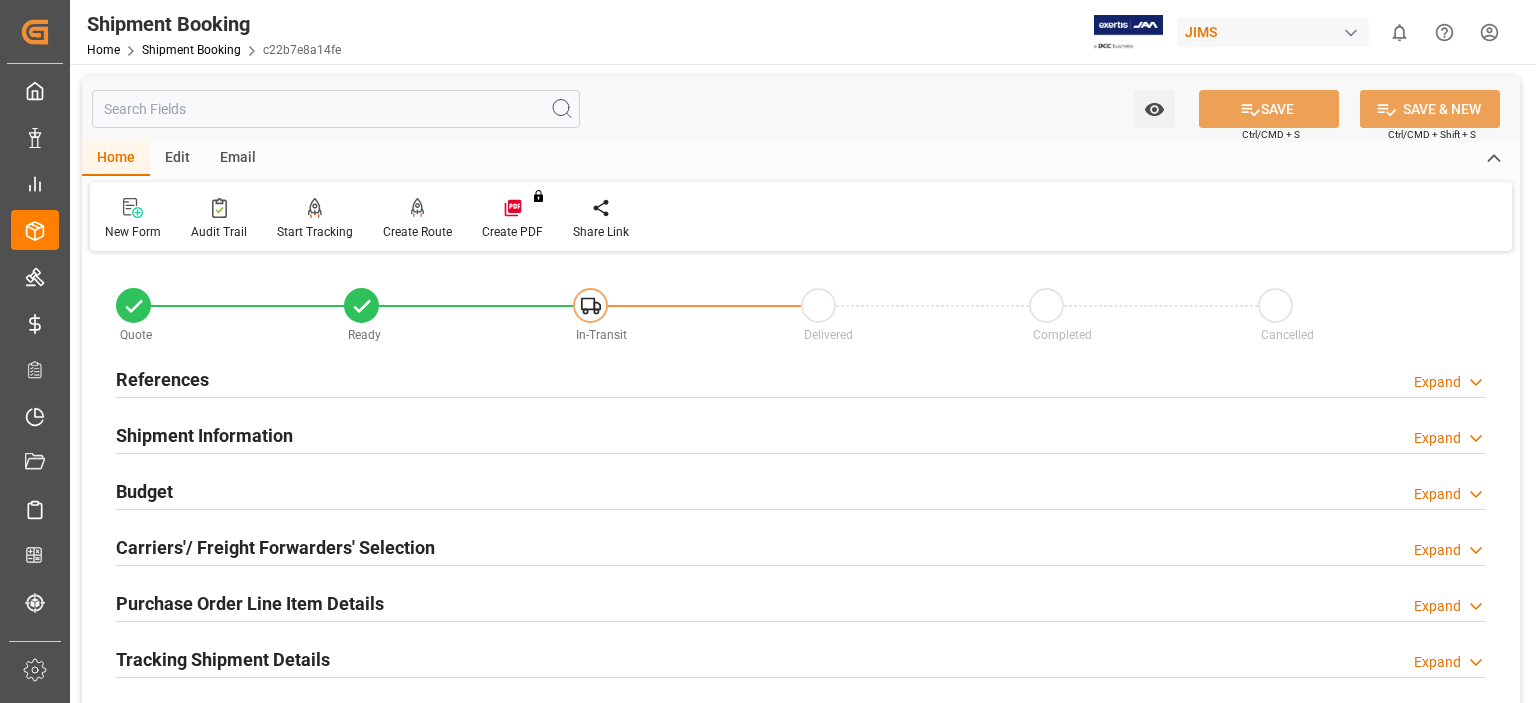 click on "References" at bounding box center [162, 379] 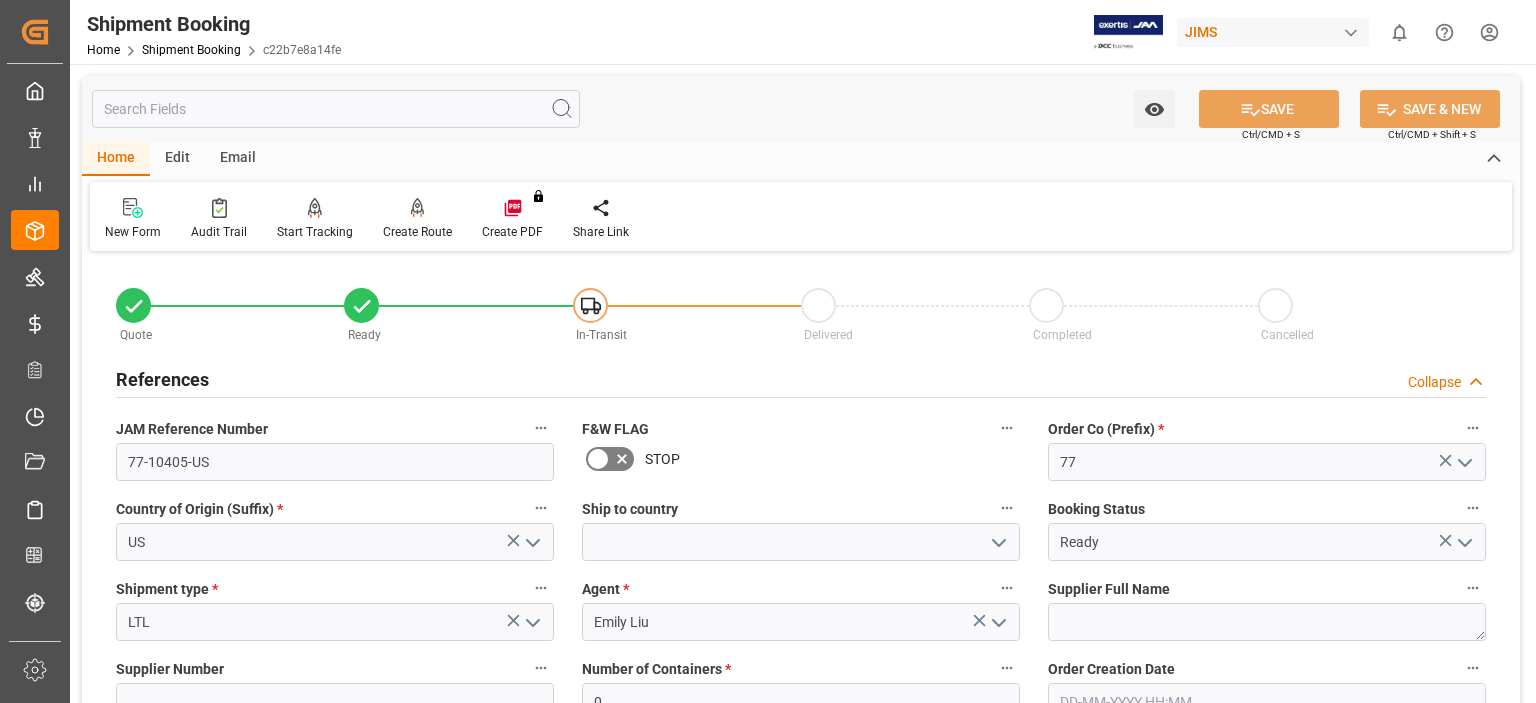 scroll, scrollTop: 166, scrollLeft: 0, axis: vertical 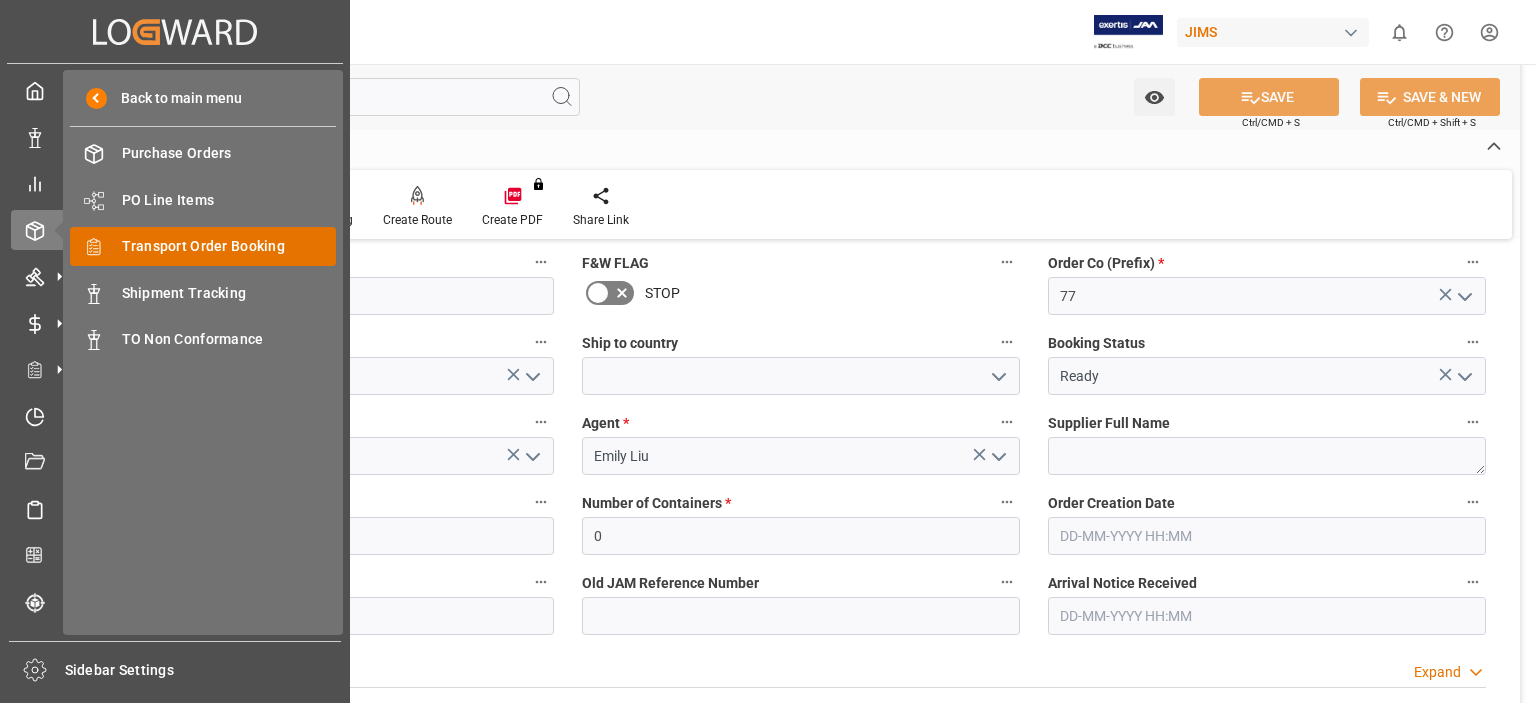 click on "Transport Order Booking" at bounding box center (229, 246) 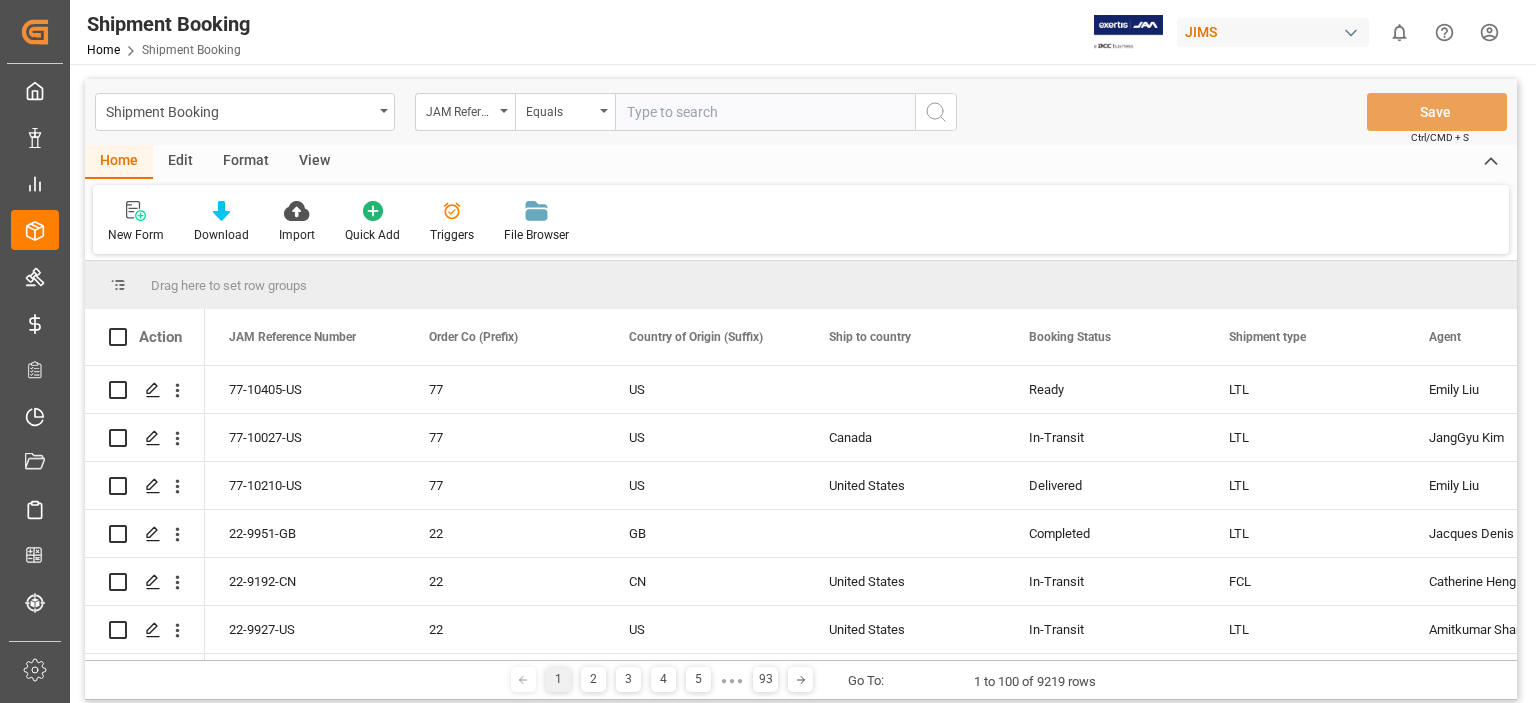 click at bounding box center (765, 112) 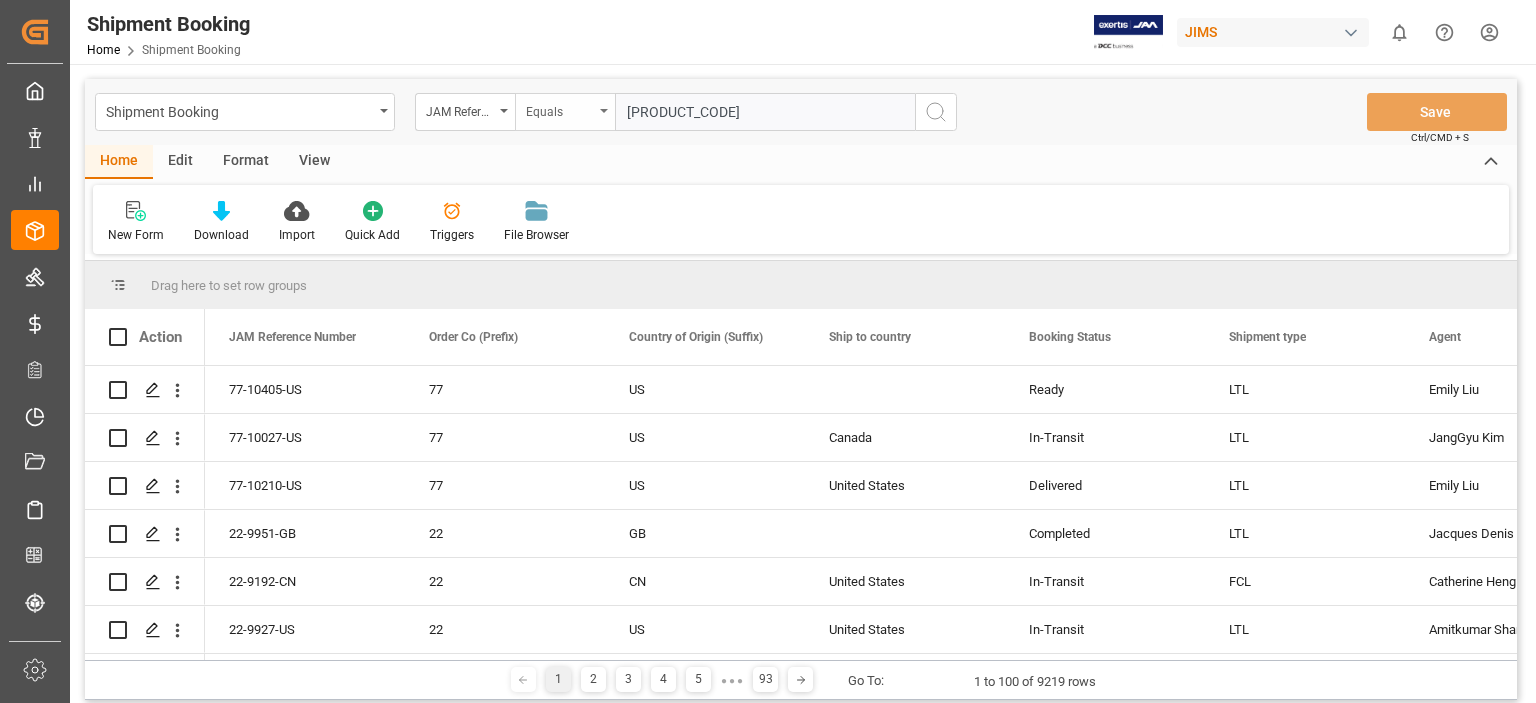 type on "77-10182-US" 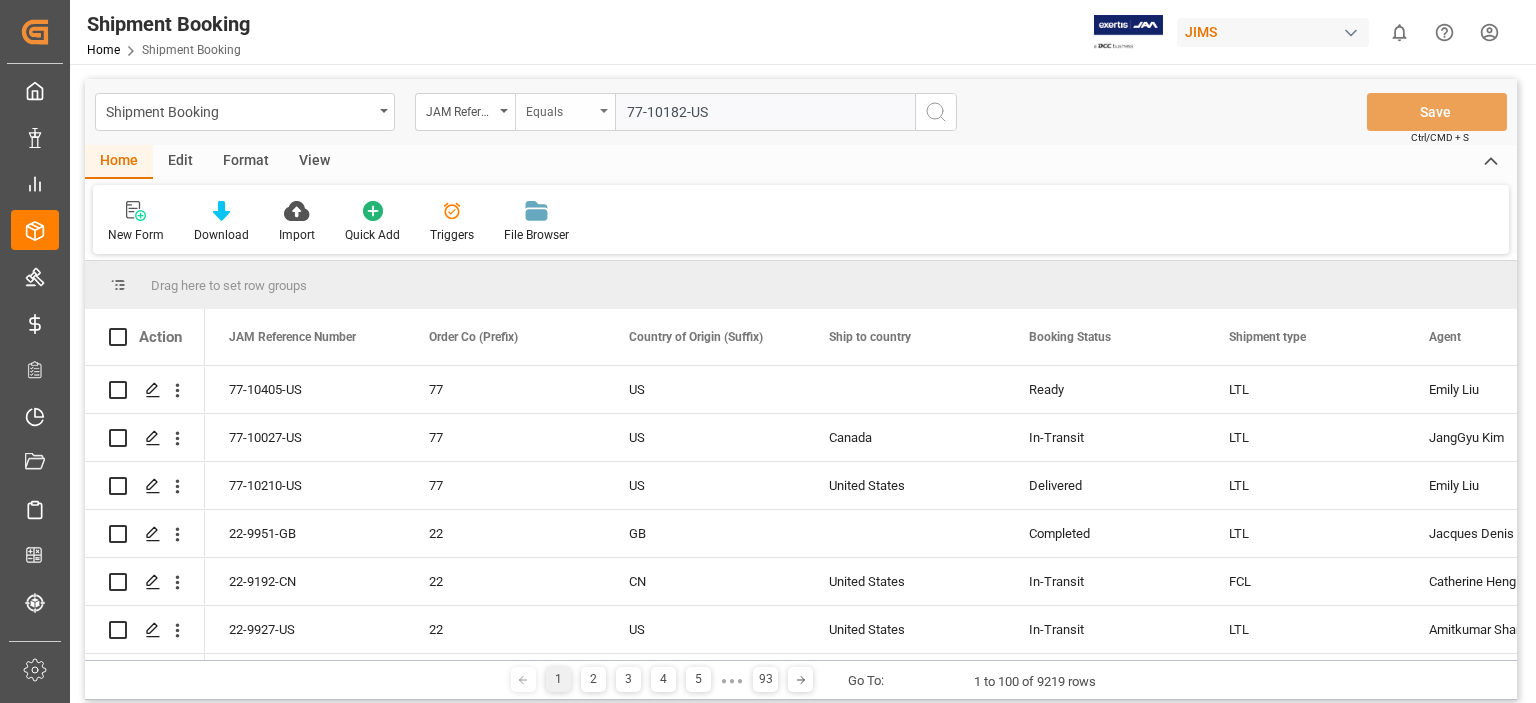 type 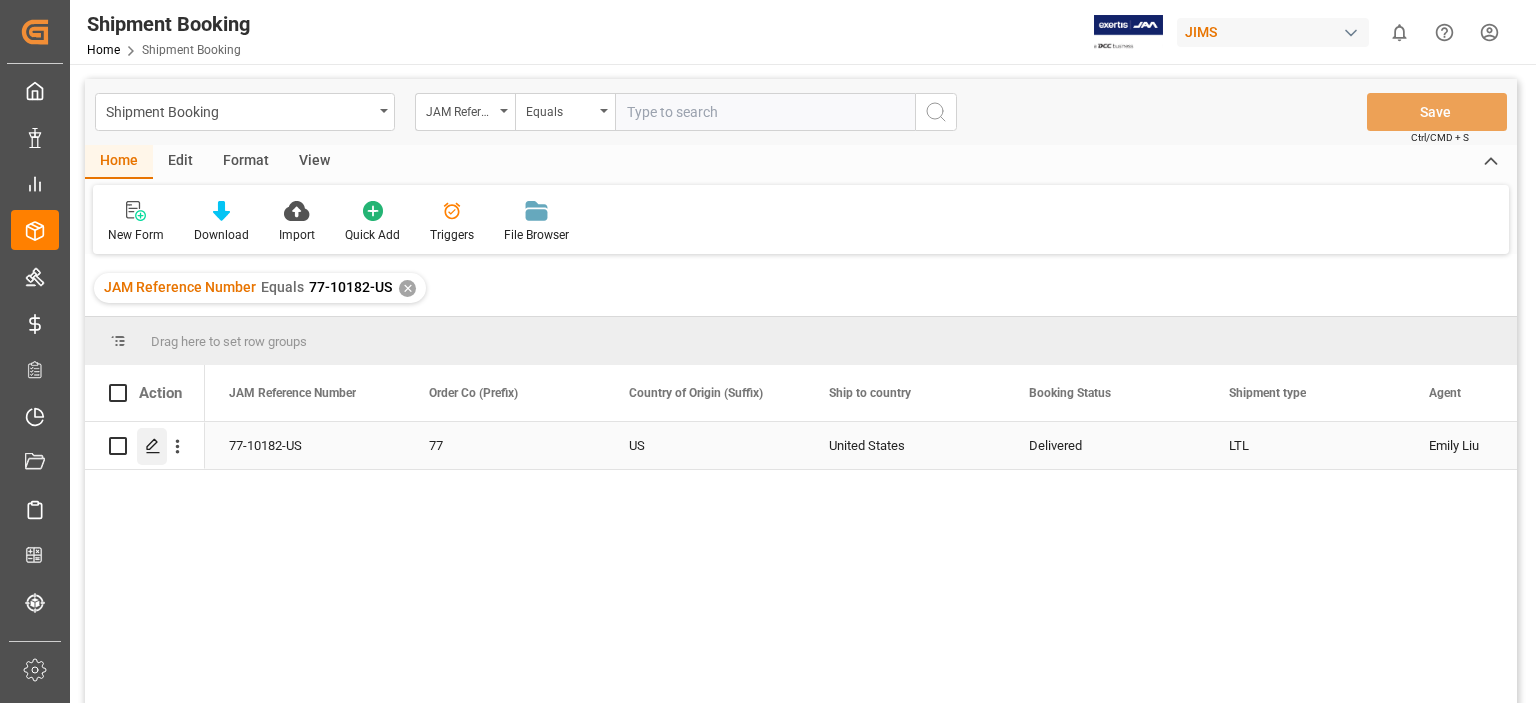 click 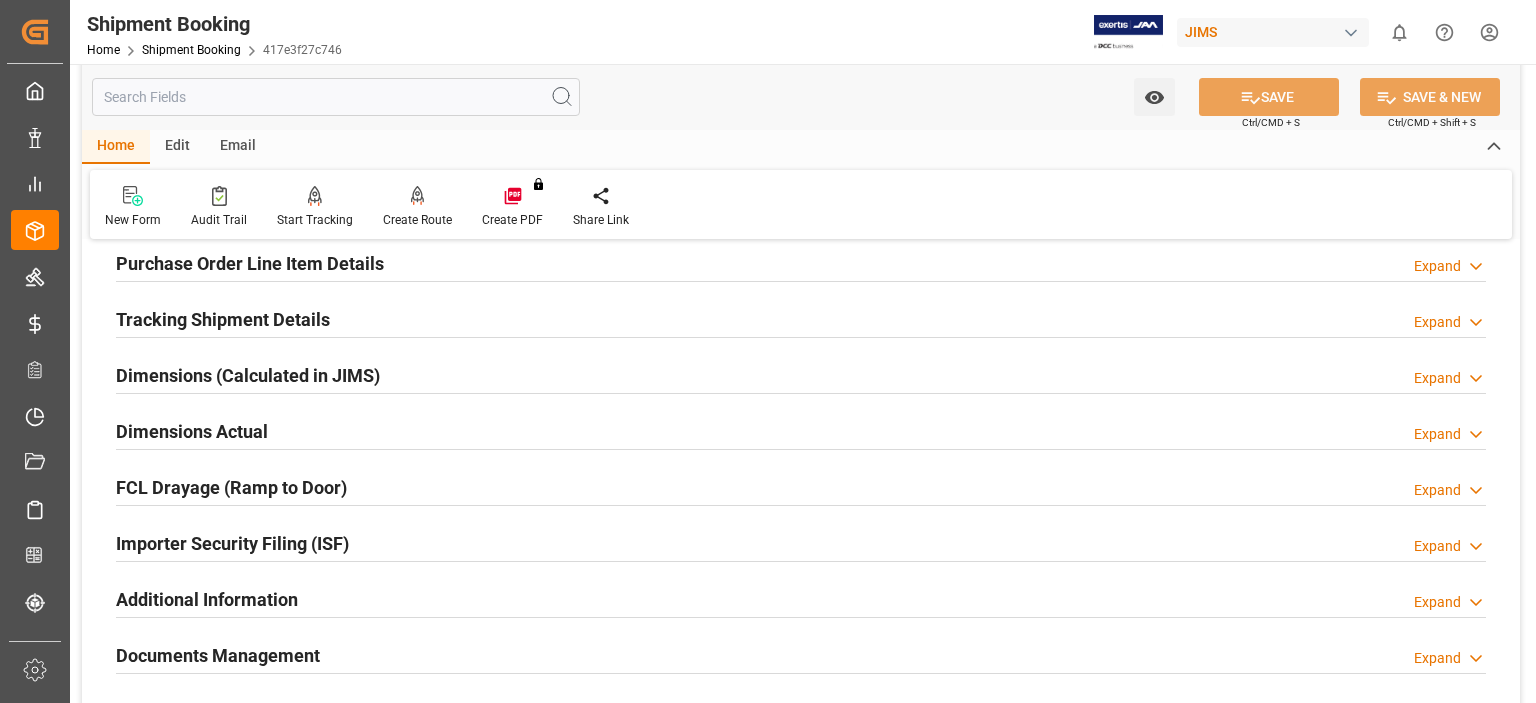 scroll, scrollTop: 500, scrollLeft: 0, axis: vertical 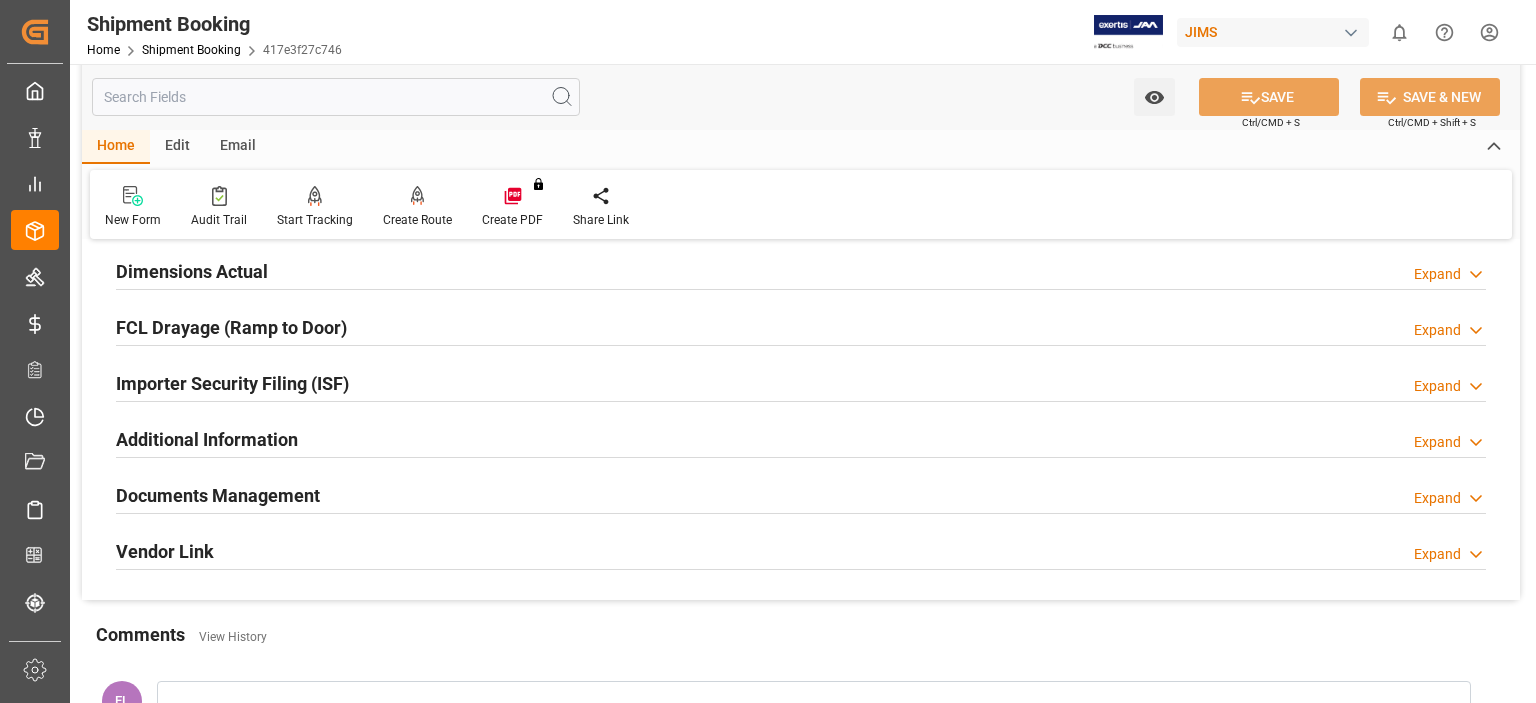click on "Documents Management" at bounding box center (218, 495) 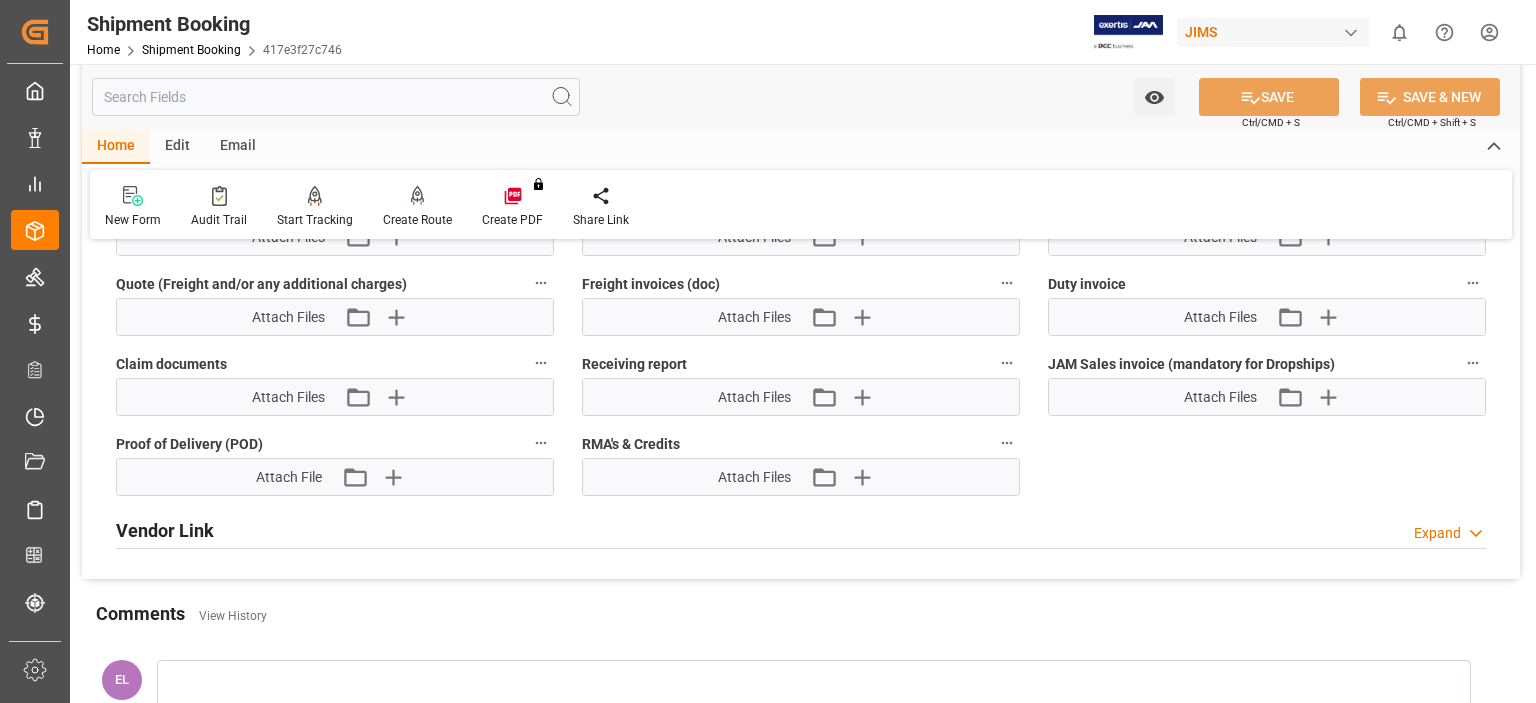 scroll, scrollTop: 1333, scrollLeft: 0, axis: vertical 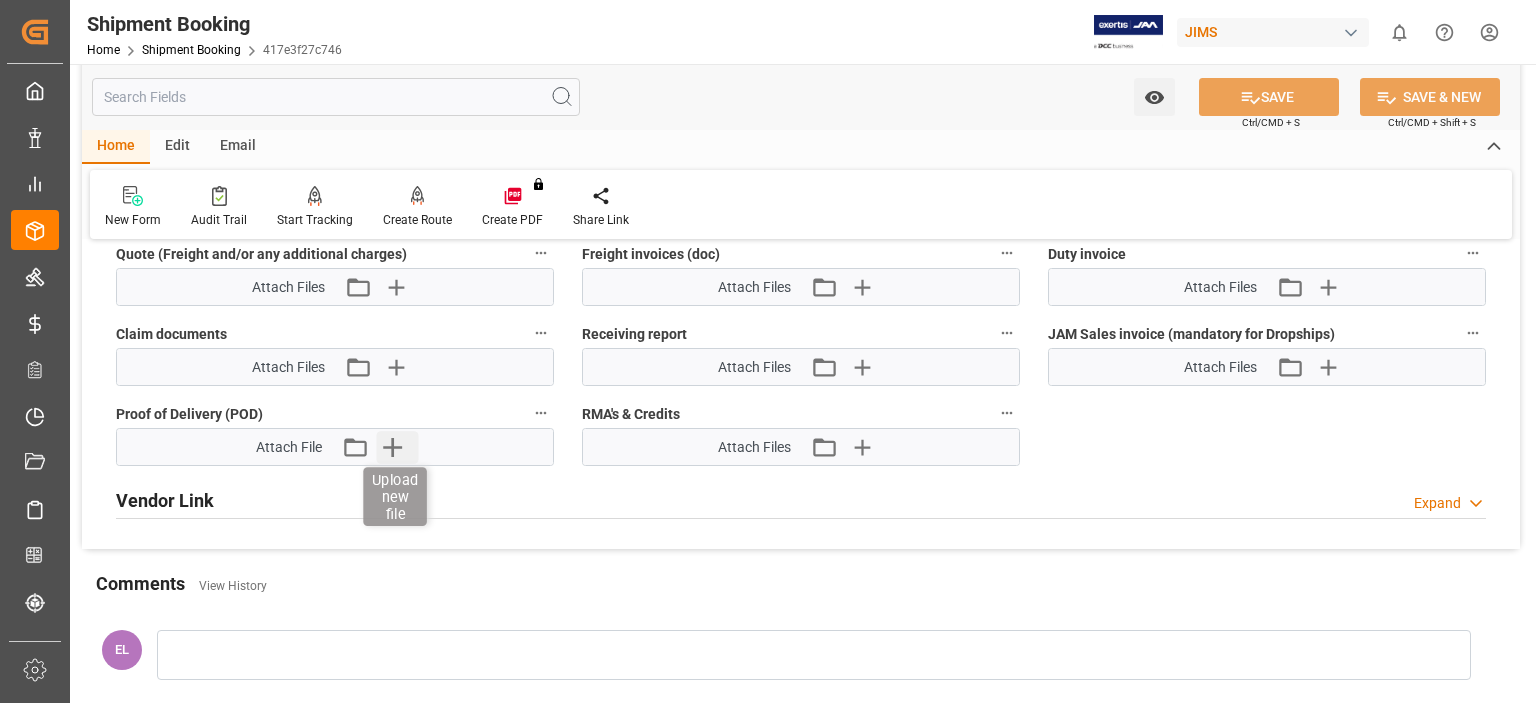 click 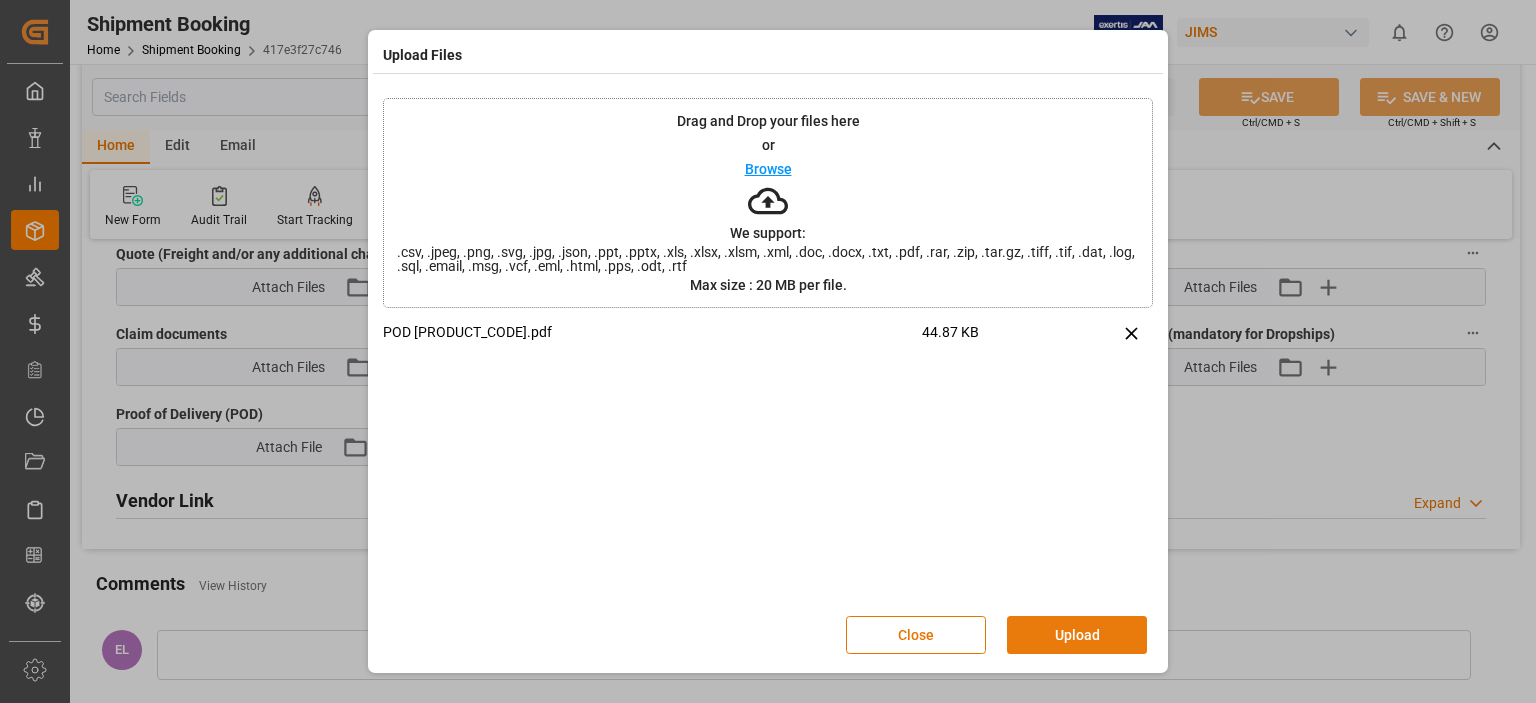 click on "Upload" at bounding box center (1077, 635) 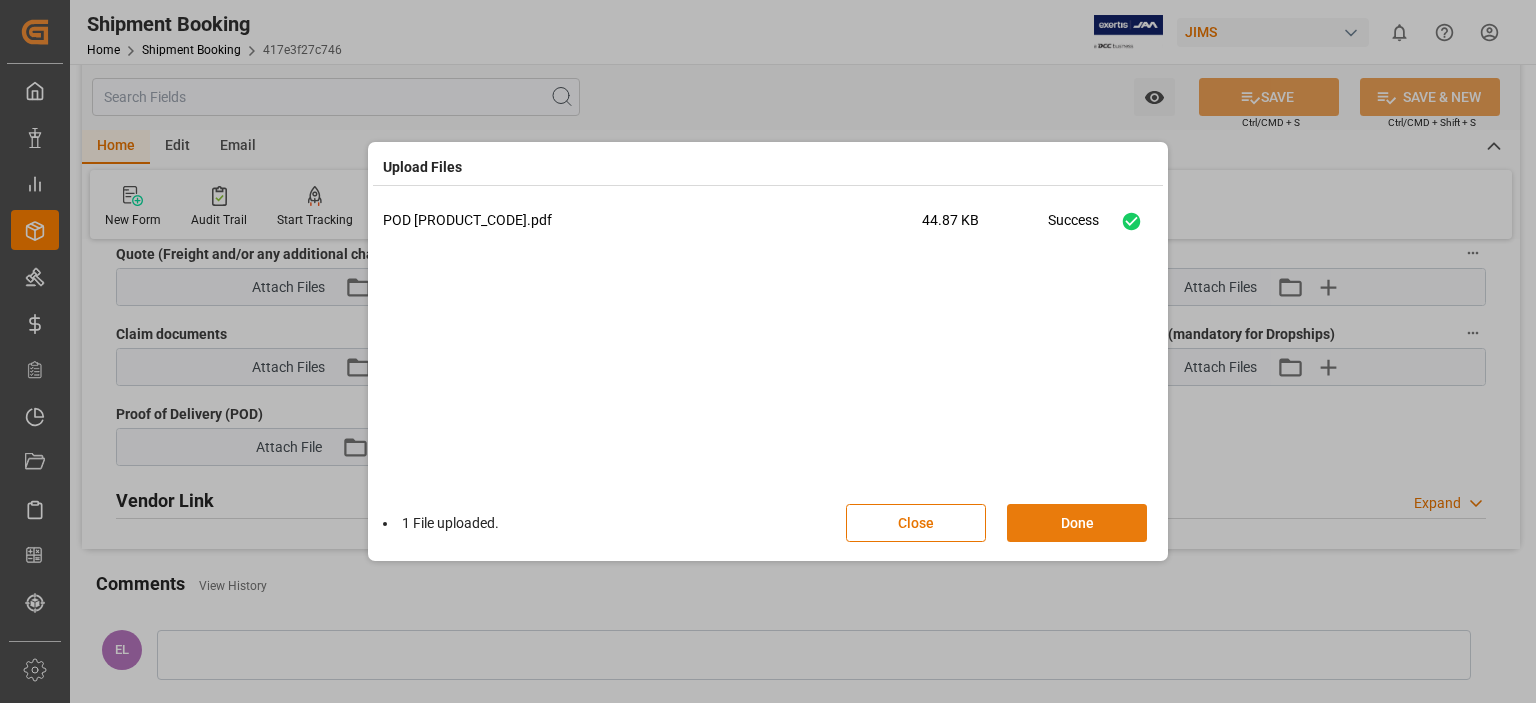 click on "Done" at bounding box center (1077, 523) 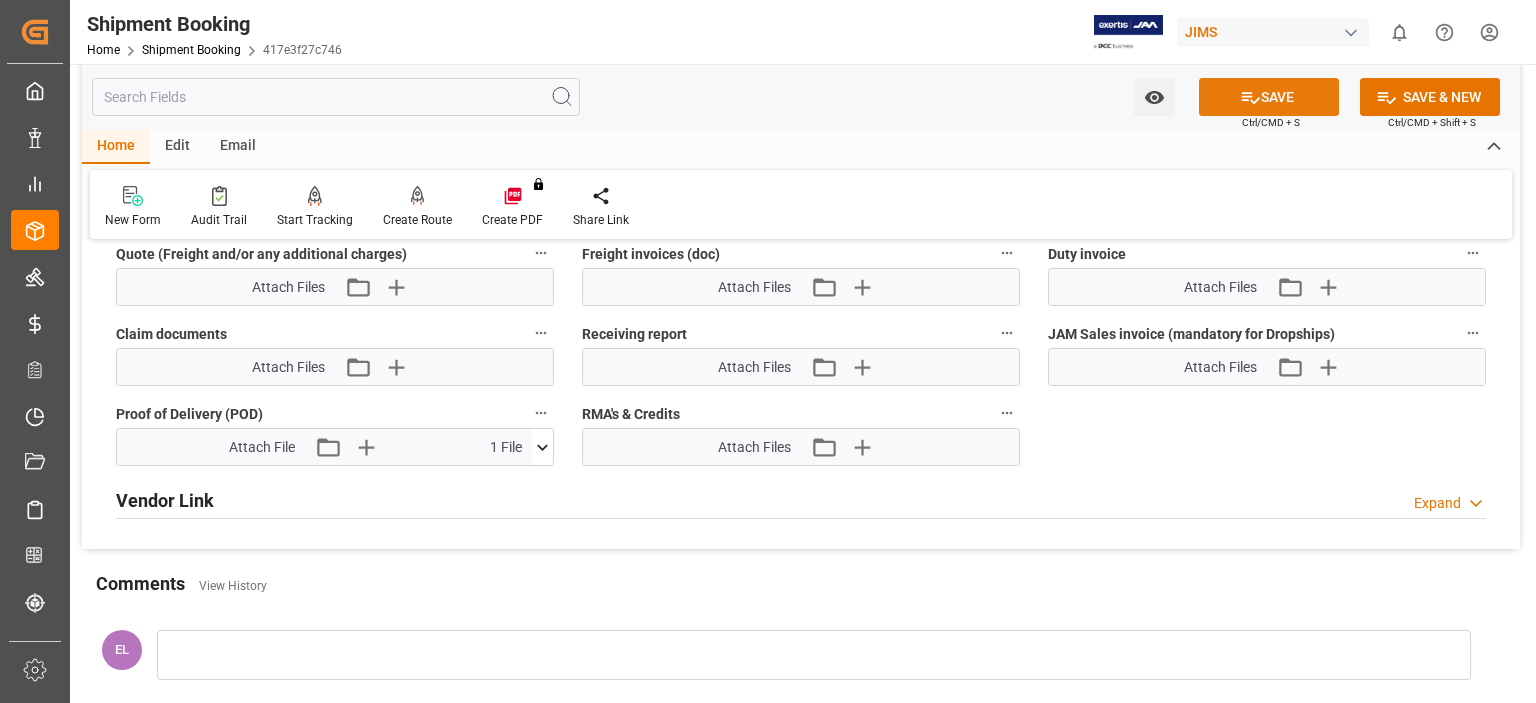 click on "SAVE" at bounding box center [1269, 97] 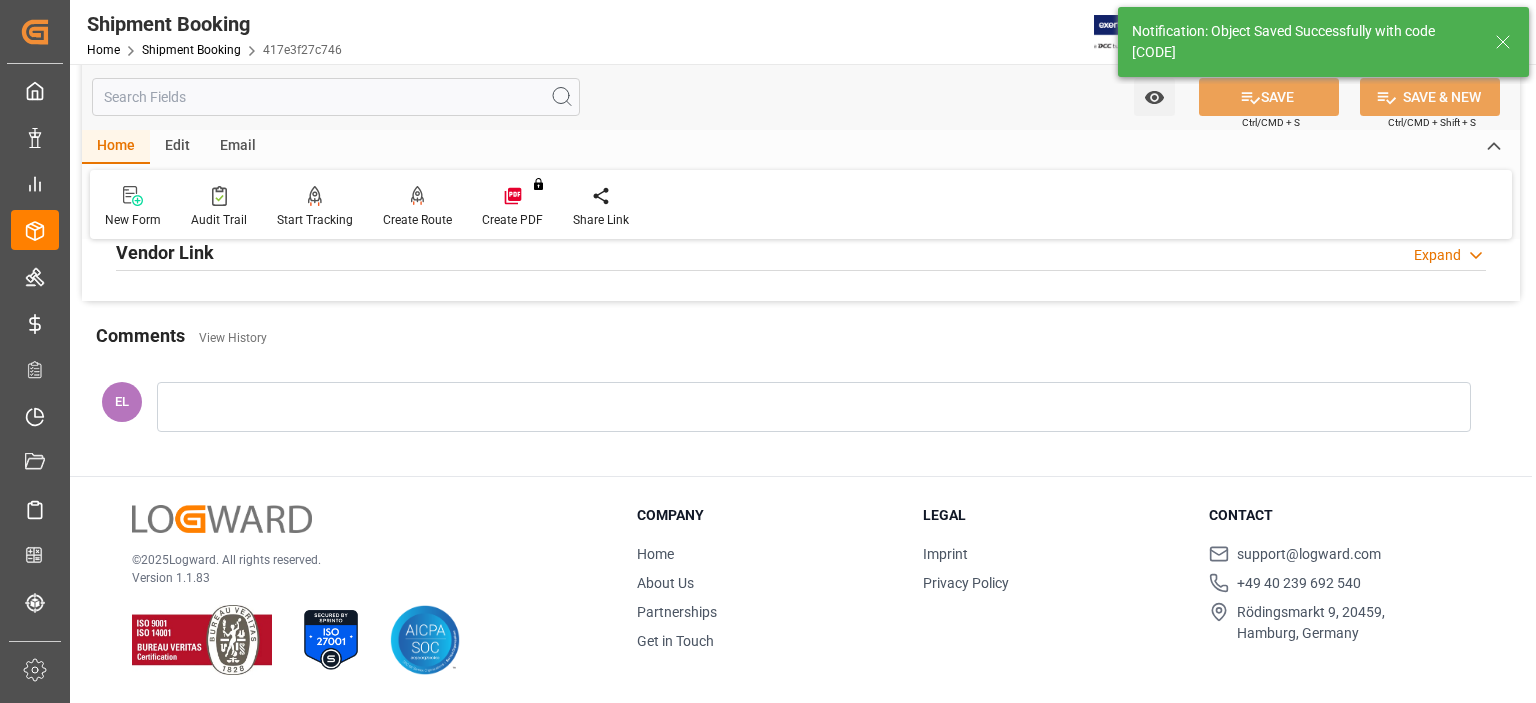 scroll, scrollTop: 556, scrollLeft: 0, axis: vertical 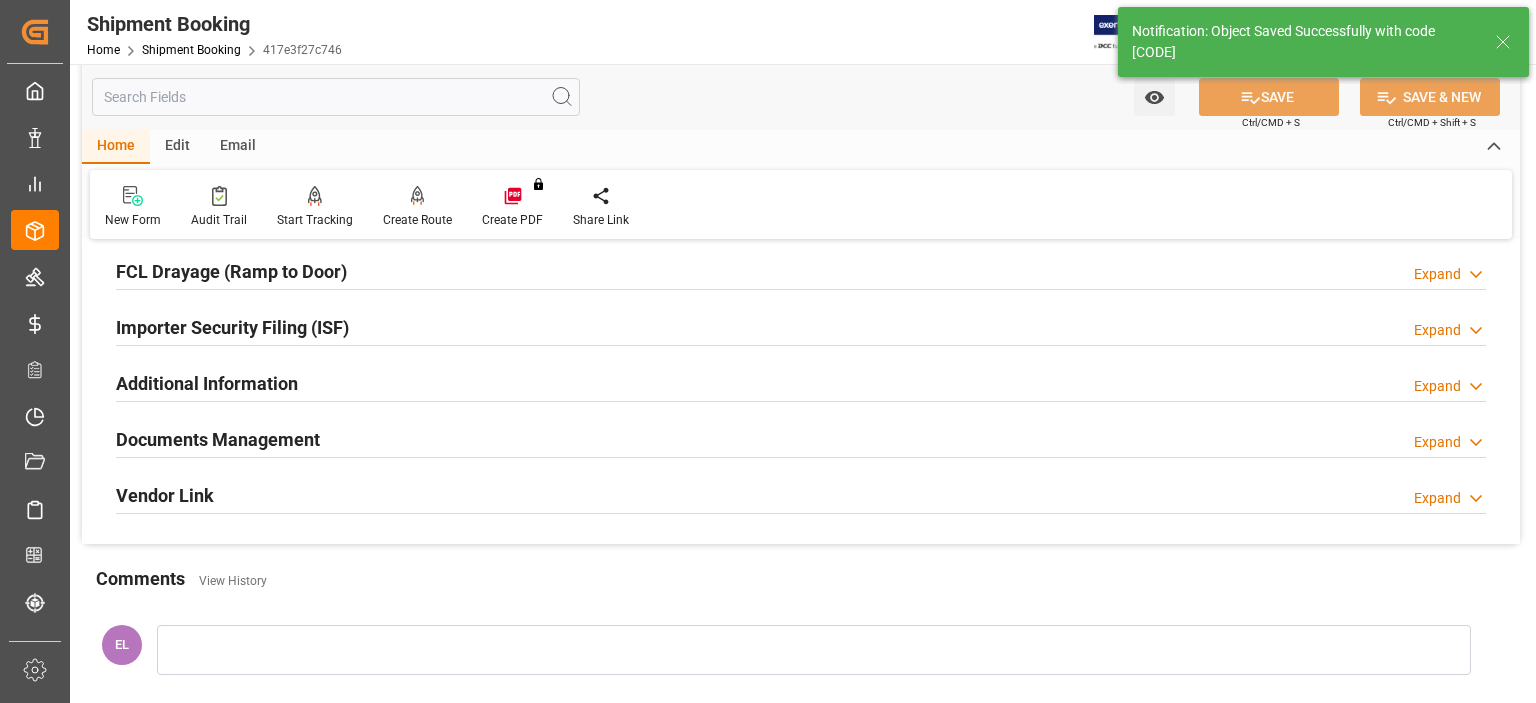 click on "Documents Management" at bounding box center [218, 439] 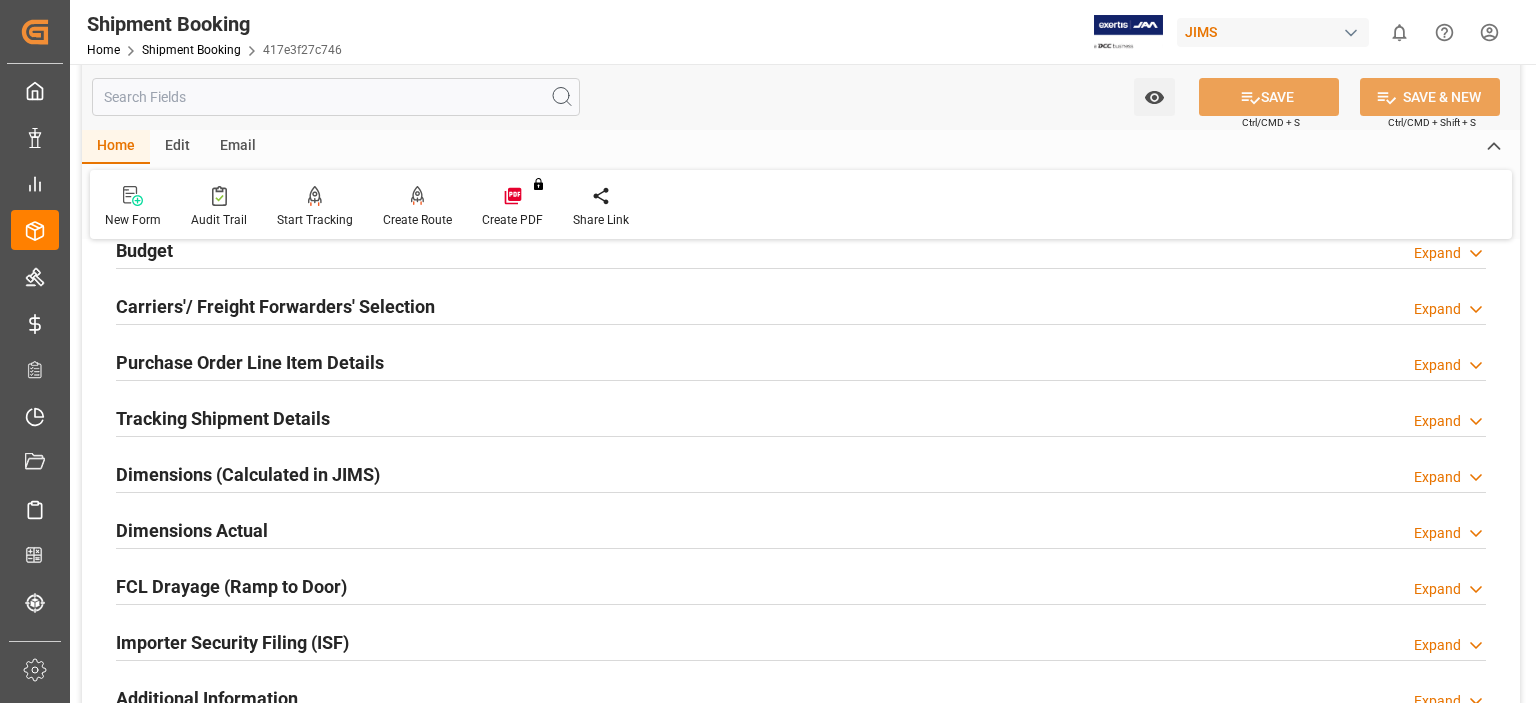 scroll, scrollTop: 0, scrollLeft: 0, axis: both 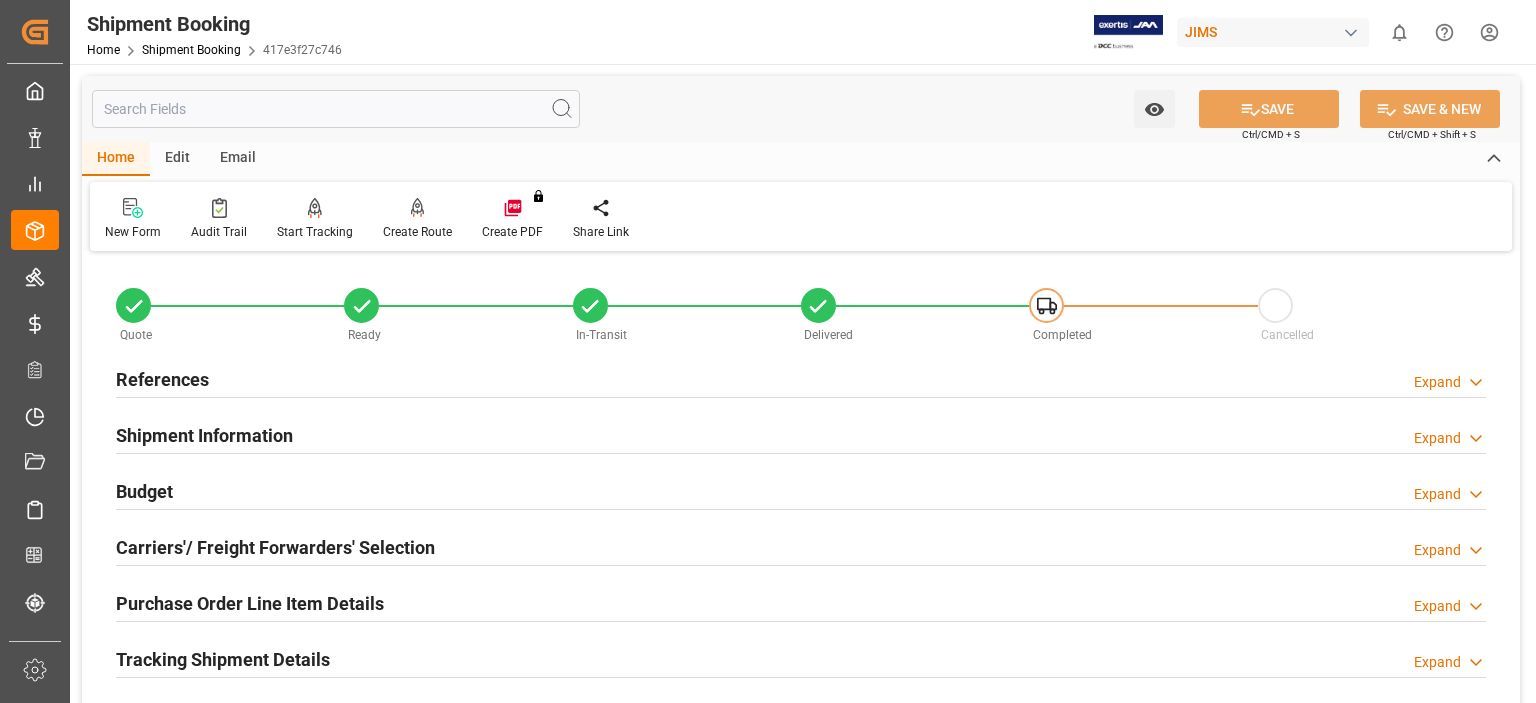click on "Shipment Information" at bounding box center [204, 435] 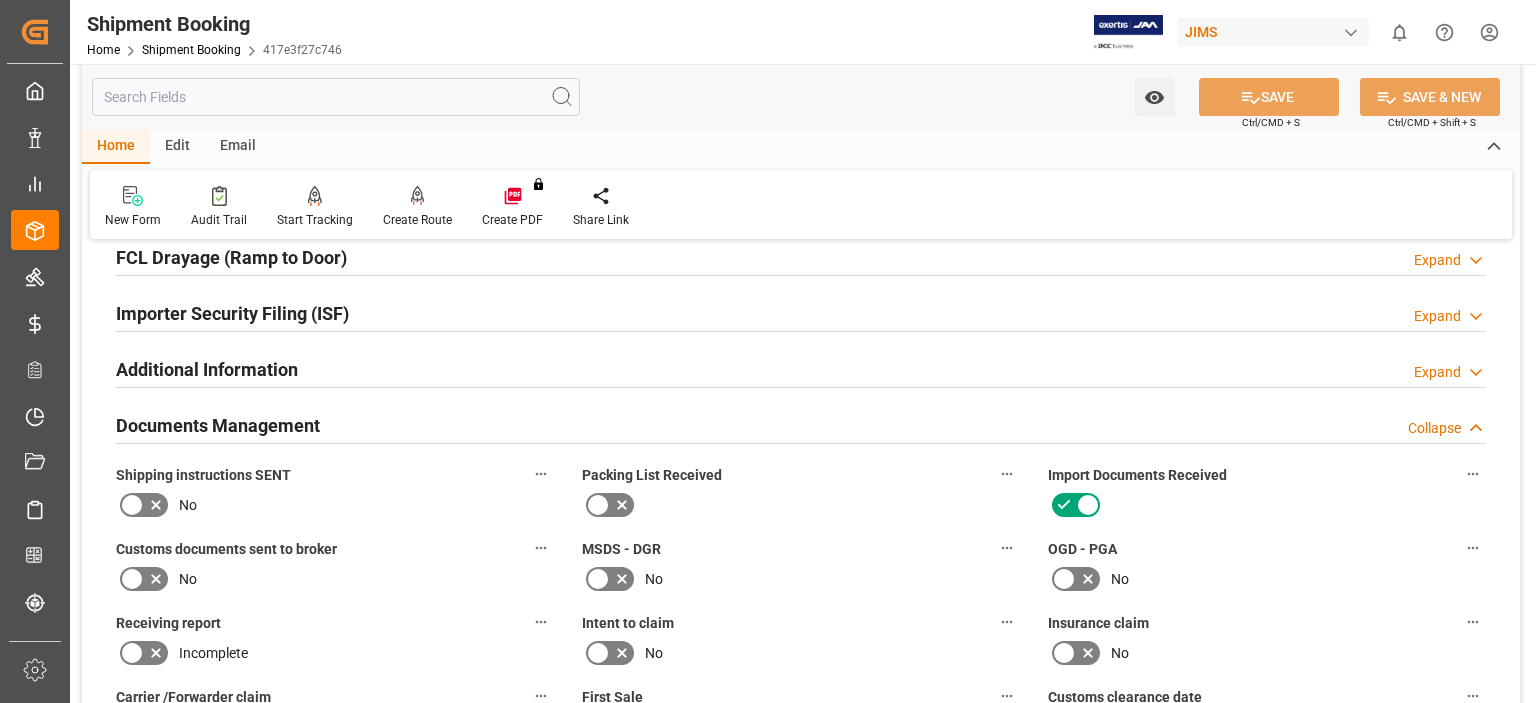 scroll, scrollTop: 1166, scrollLeft: 0, axis: vertical 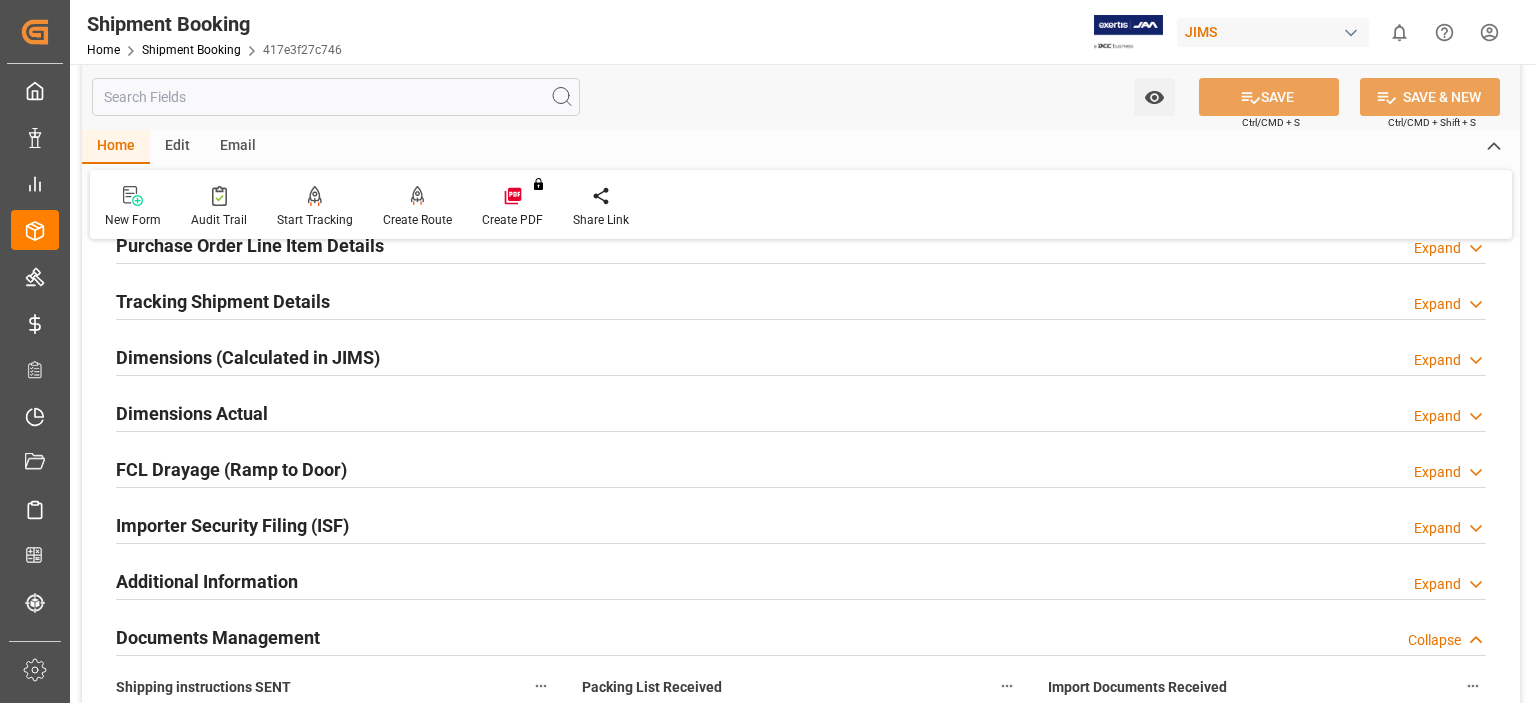 click on "Tracking Shipment Details" at bounding box center (223, 301) 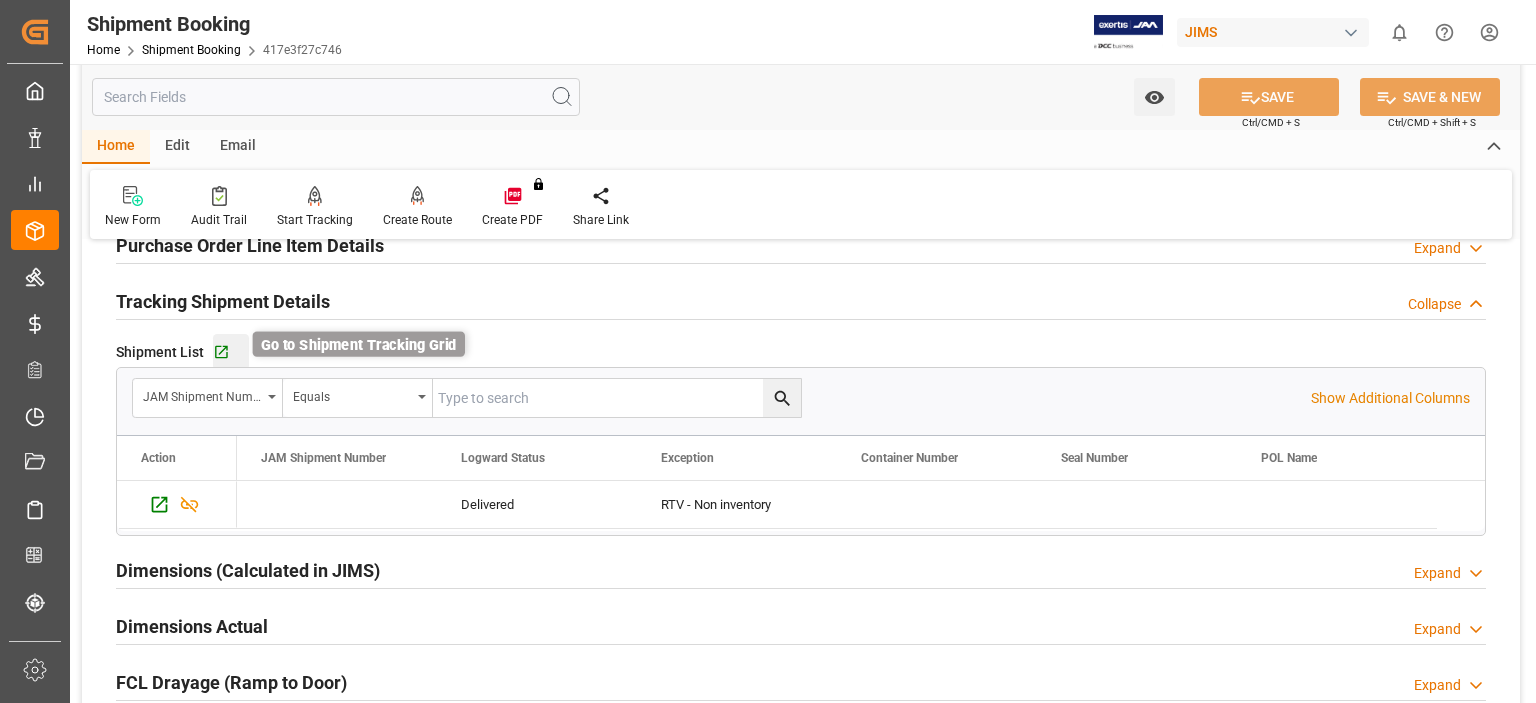click 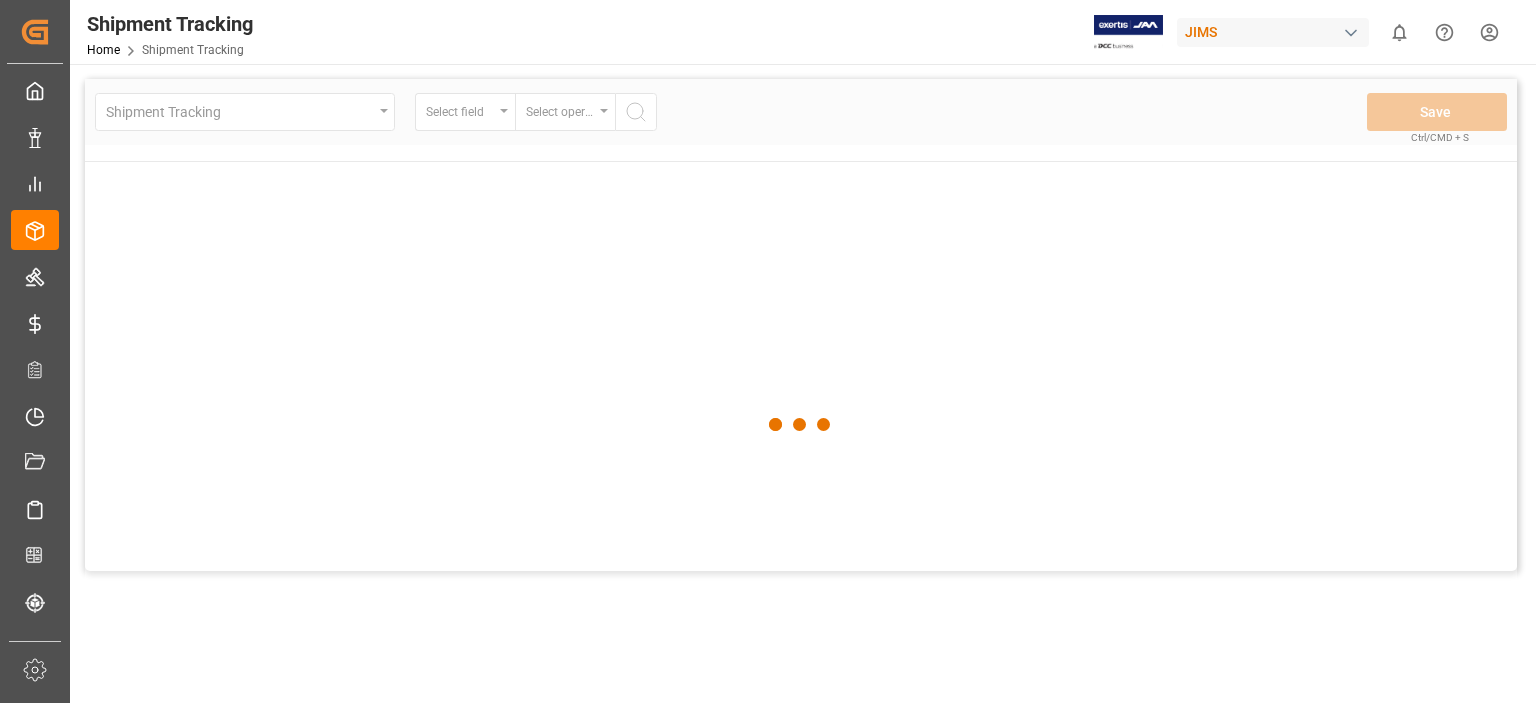 scroll, scrollTop: 0, scrollLeft: 0, axis: both 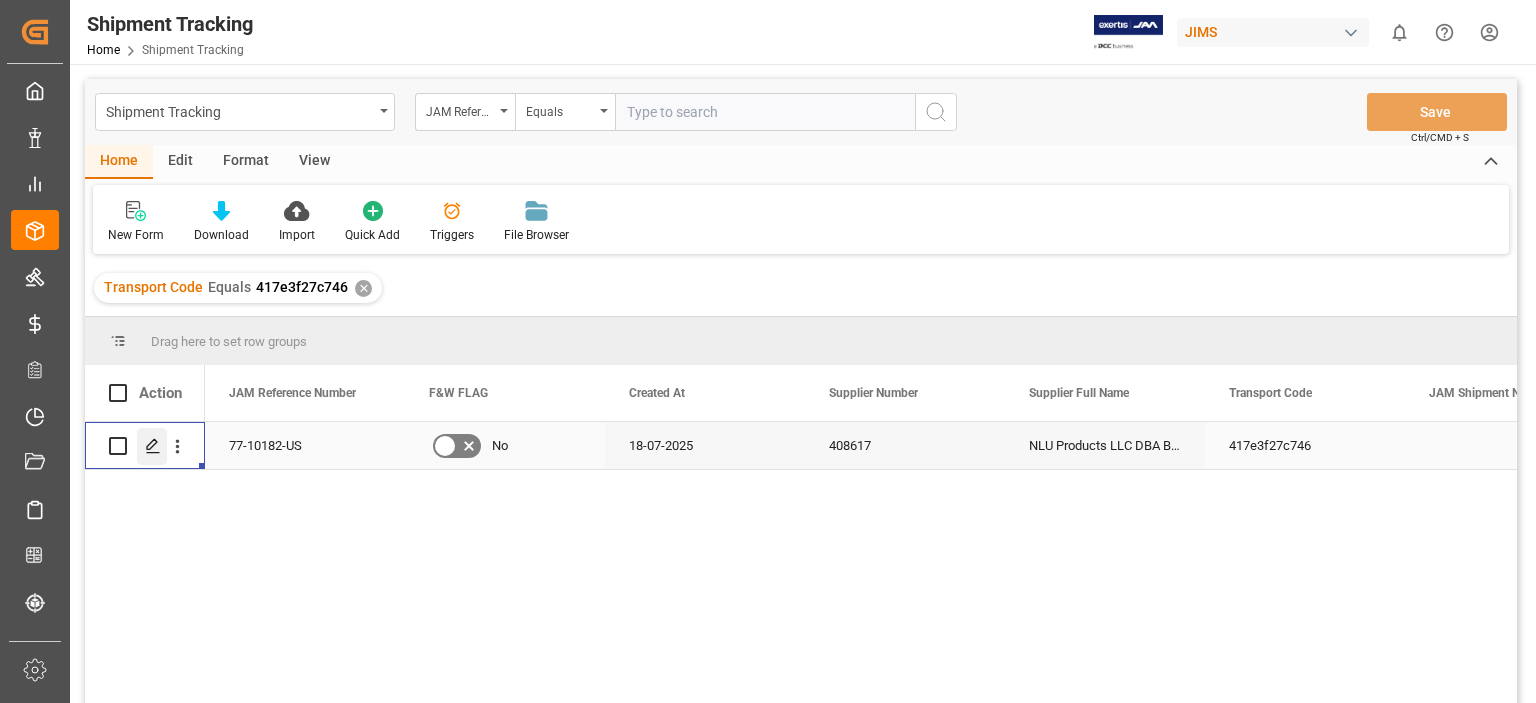 click 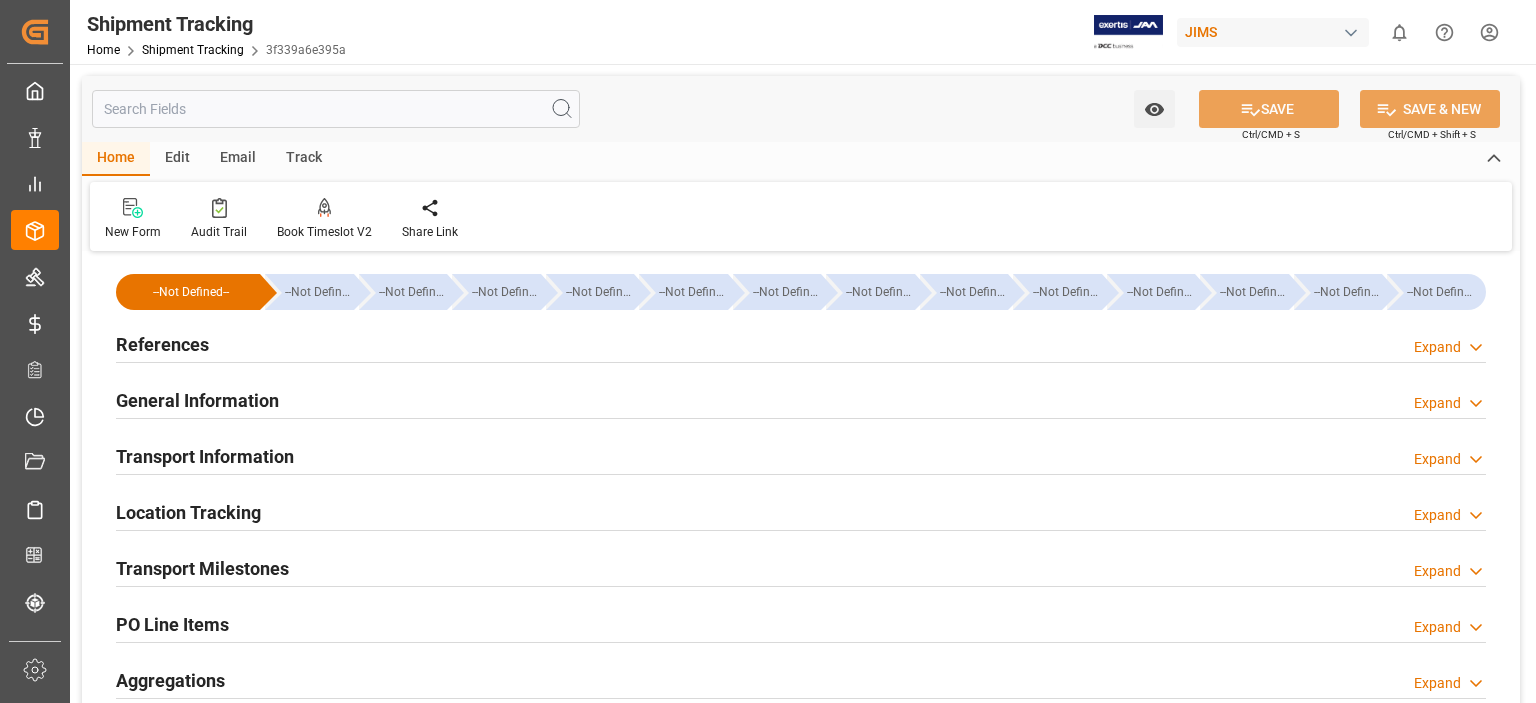 type on "21-07-2025 00:00" 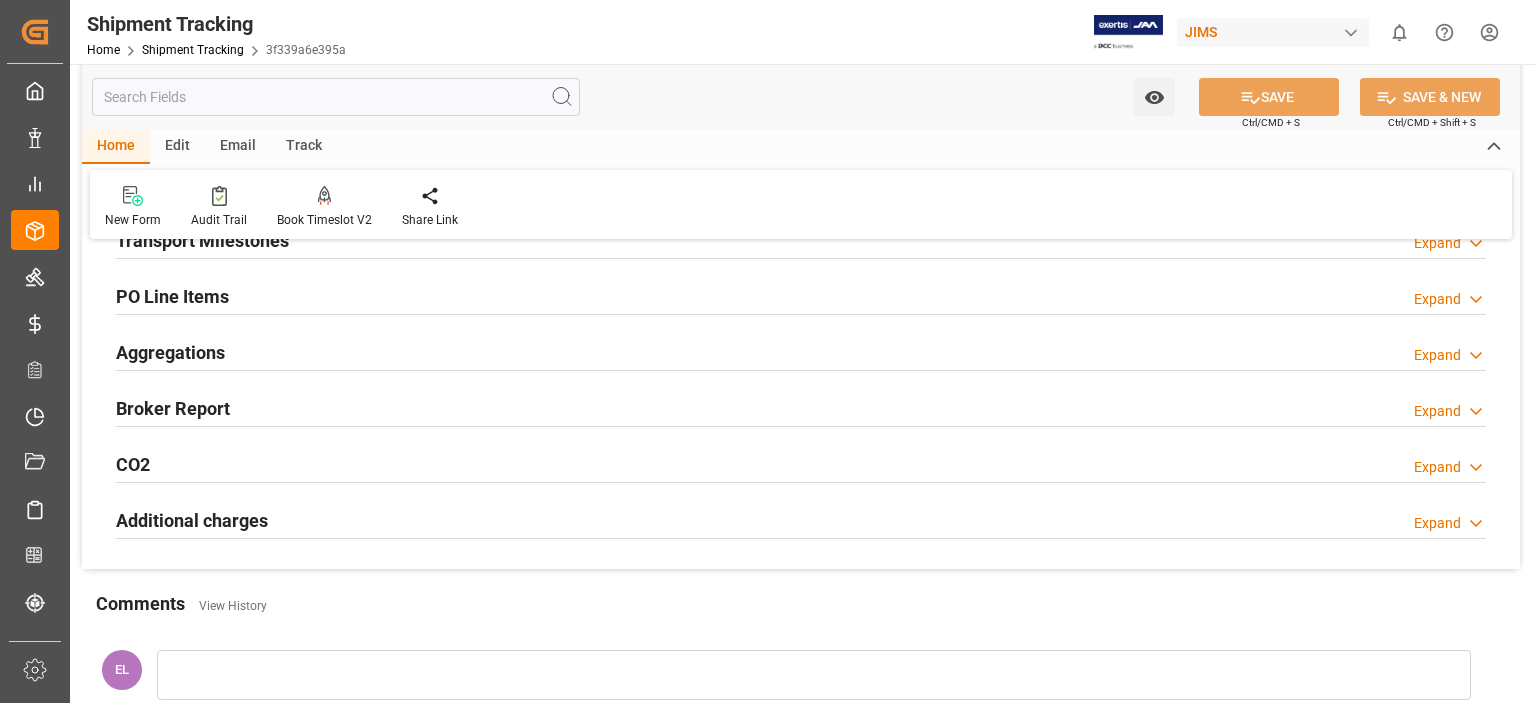 scroll, scrollTop: 166, scrollLeft: 0, axis: vertical 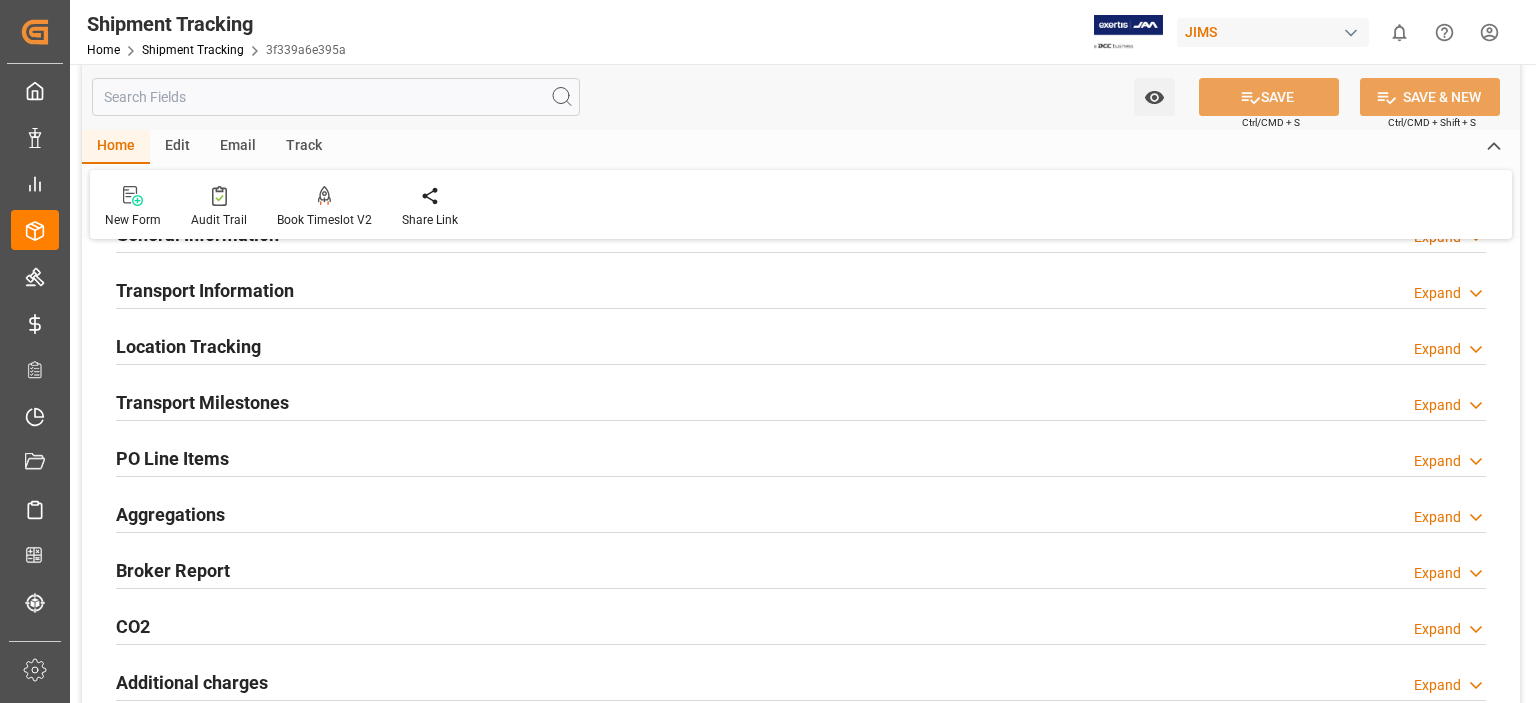 click on "Transport Milestones" at bounding box center [202, 402] 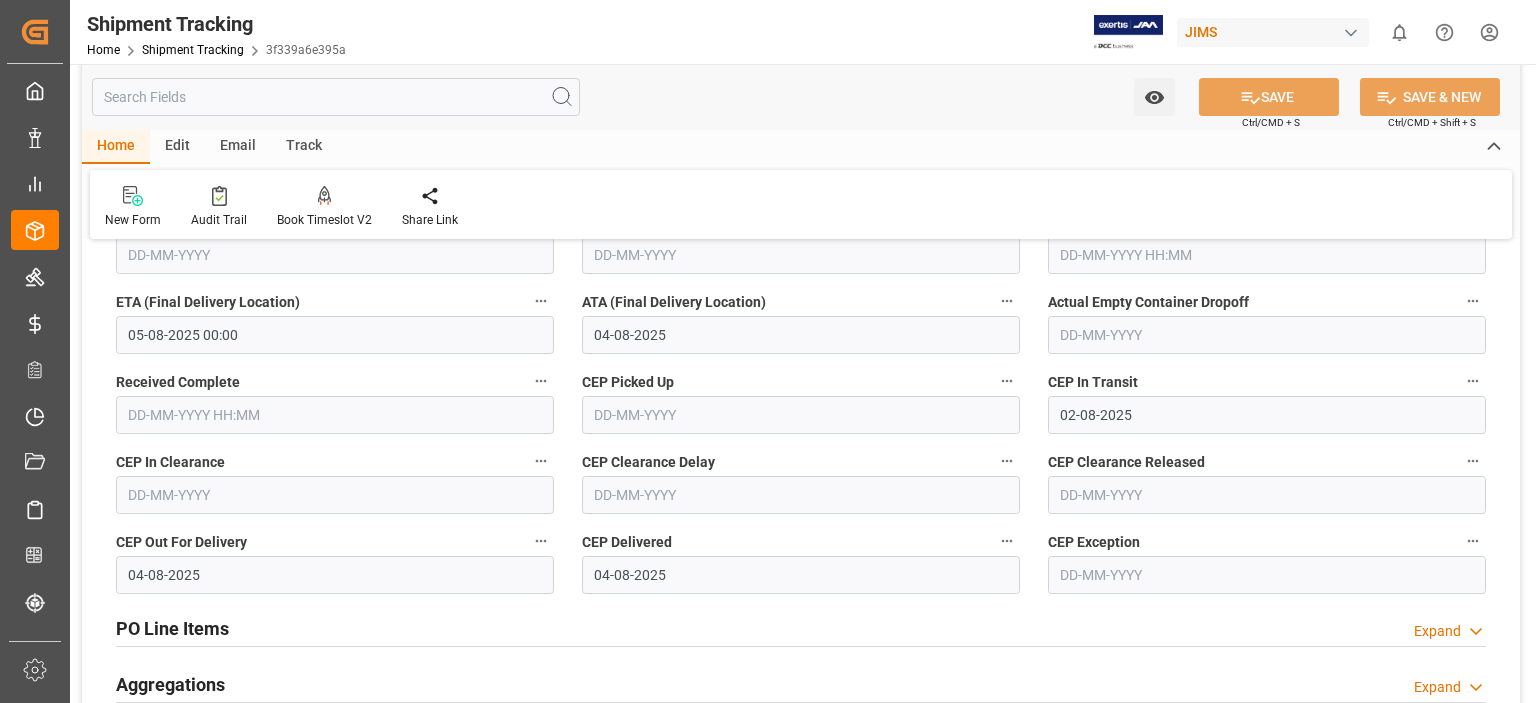 scroll, scrollTop: 666, scrollLeft: 0, axis: vertical 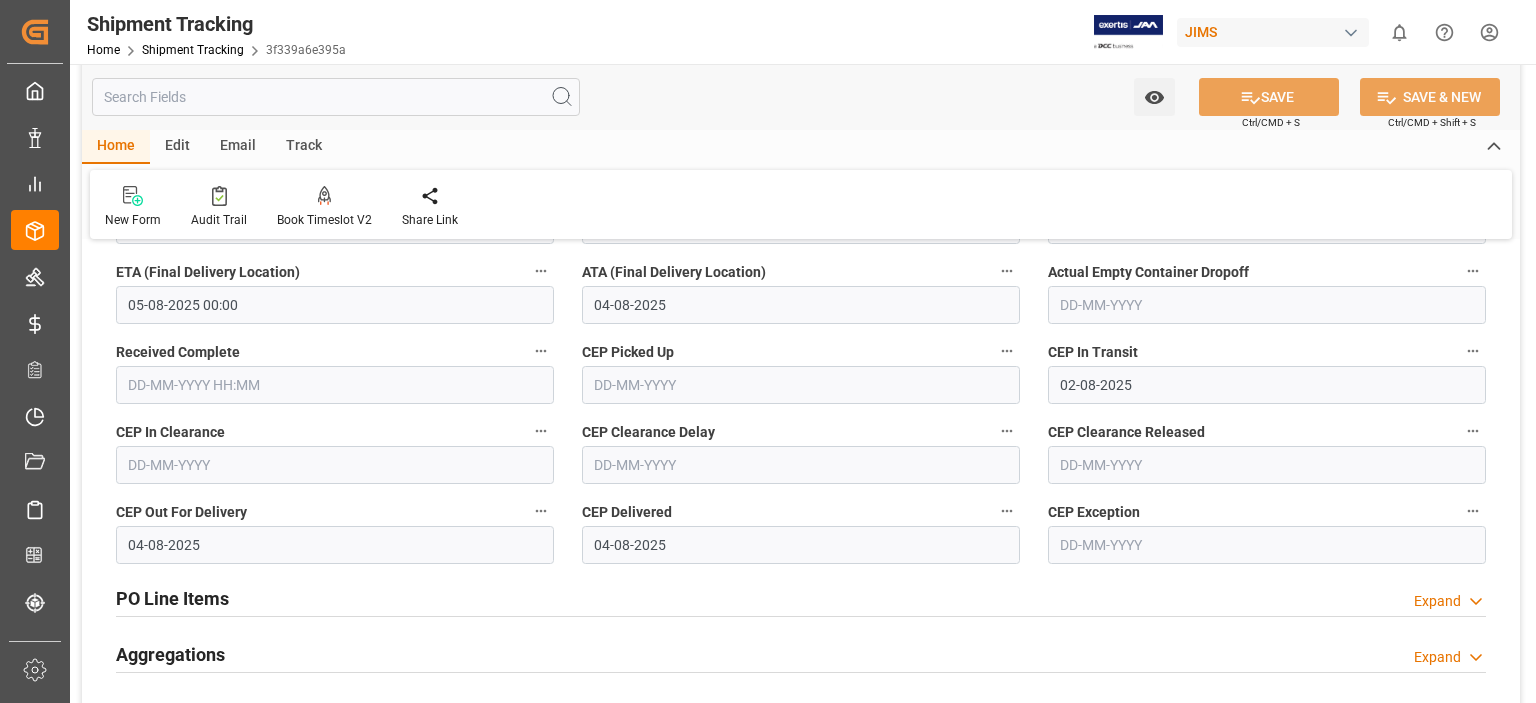 click on "05-08-2025 00:00" at bounding box center [335, 305] 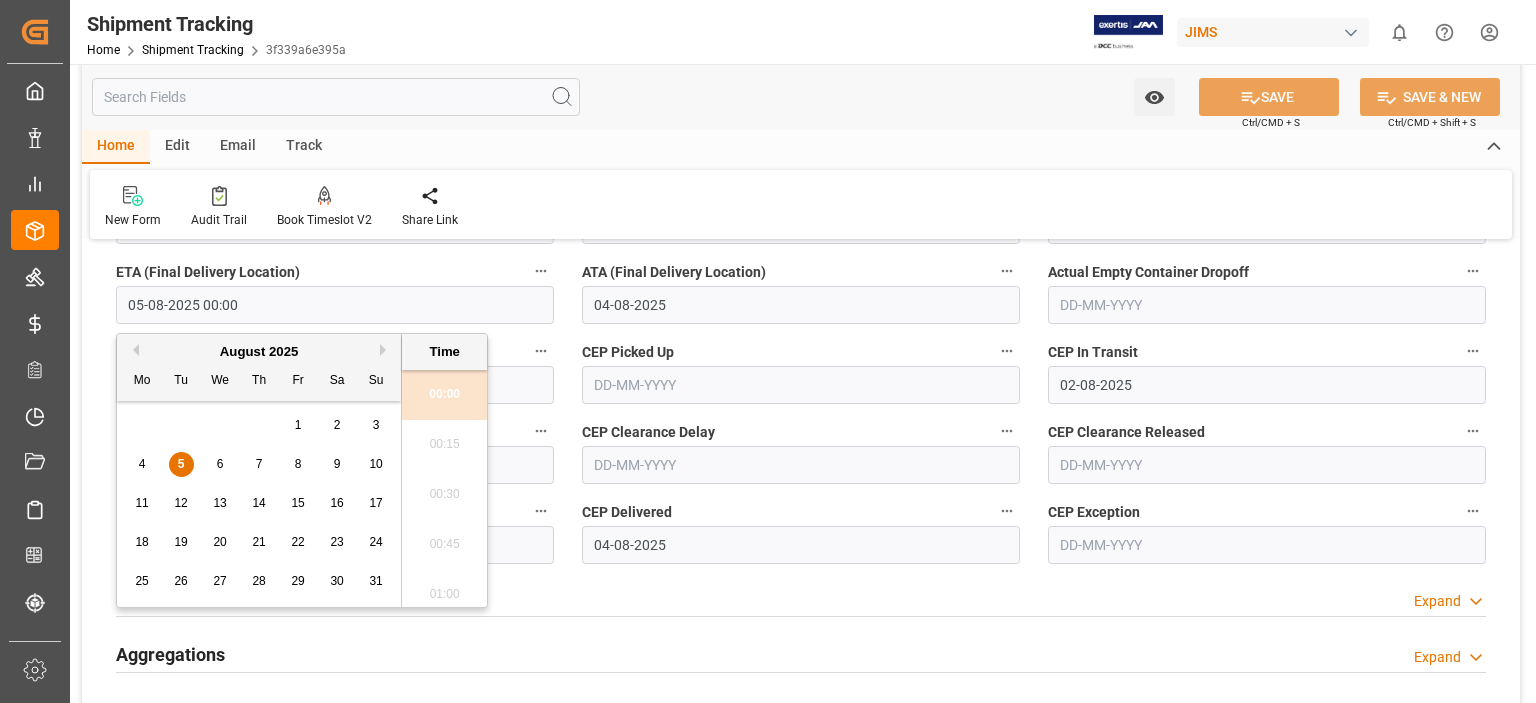 click on "4" at bounding box center (142, 464) 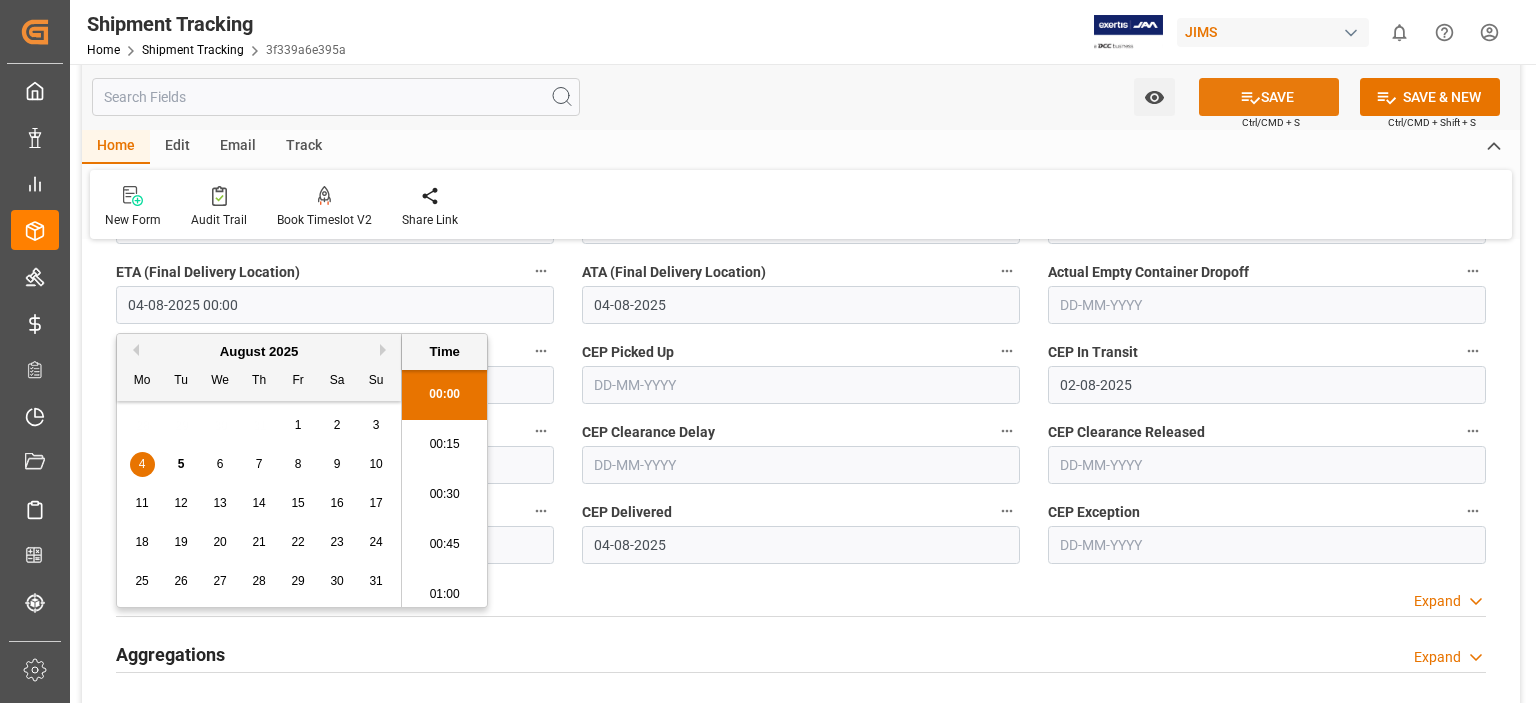 click on "SAVE" at bounding box center [1269, 97] 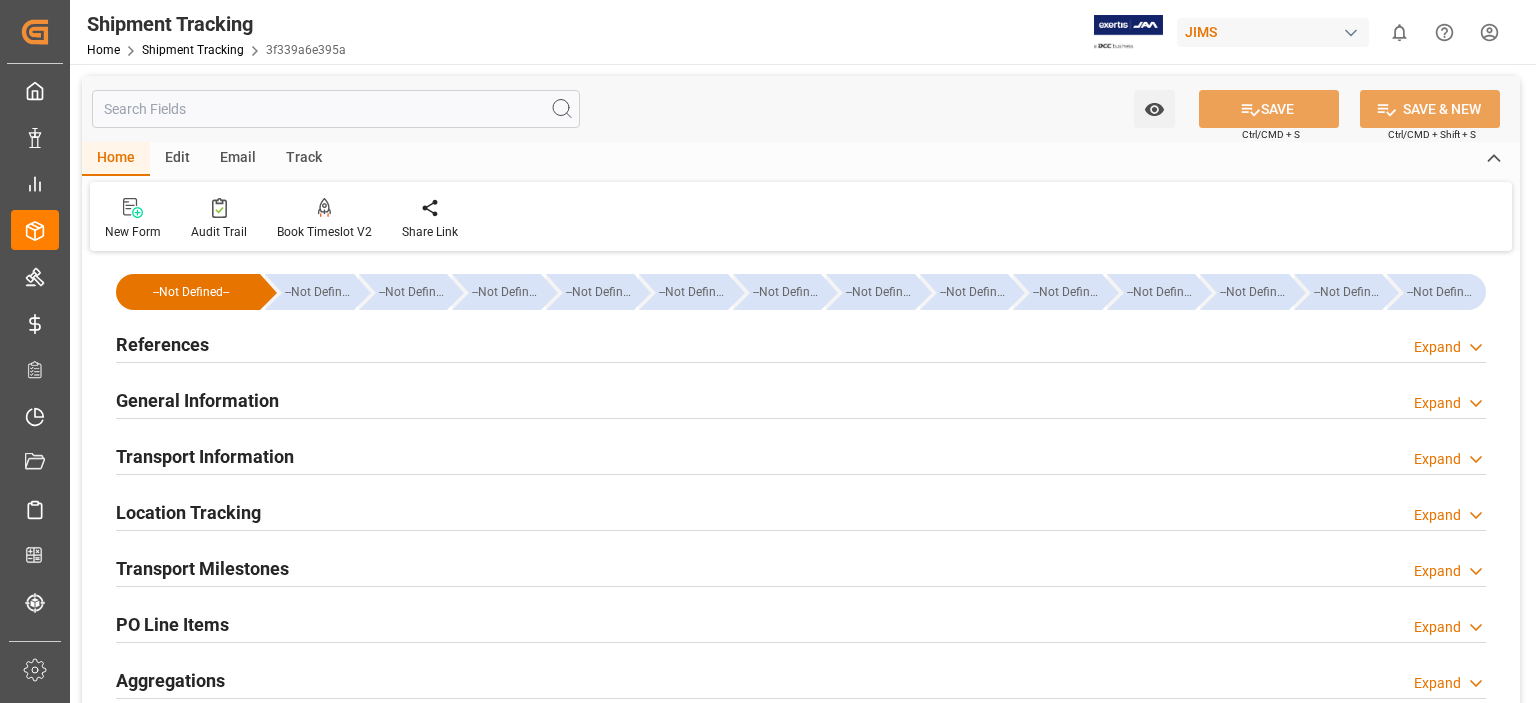 scroll, scrollTop: 594, scrollLeft: 0, axis: vertical 